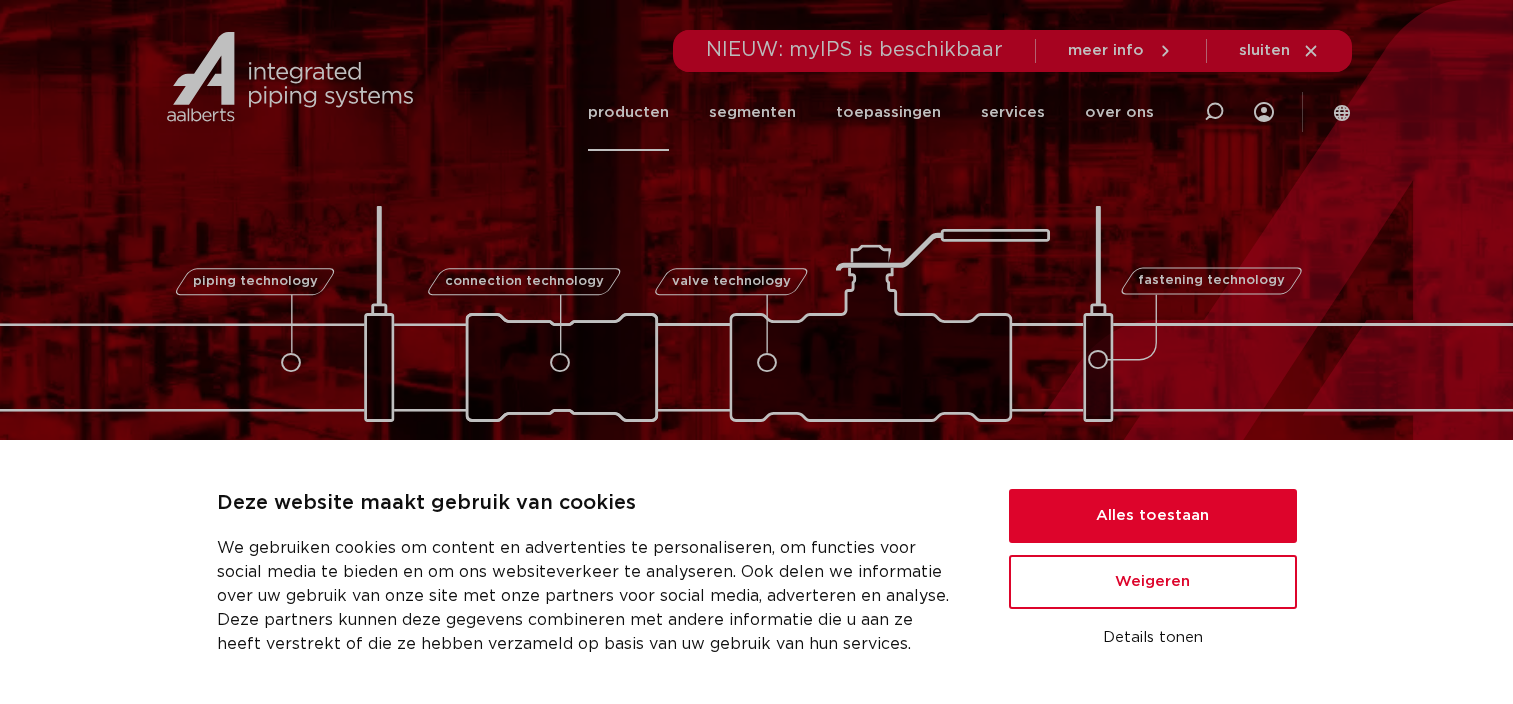scroll, scrollTop: 0, scrollLeft: 0, axis: both 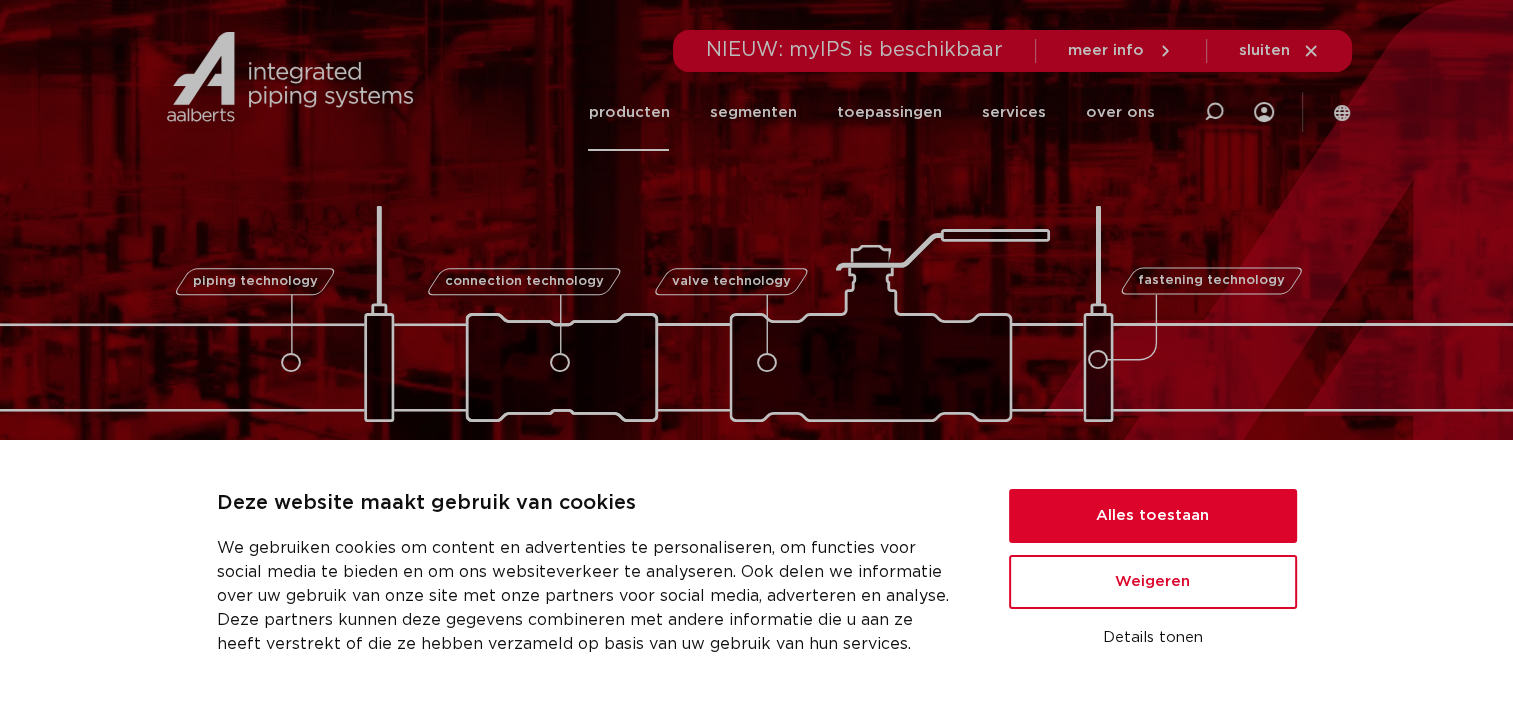 click on "producten" 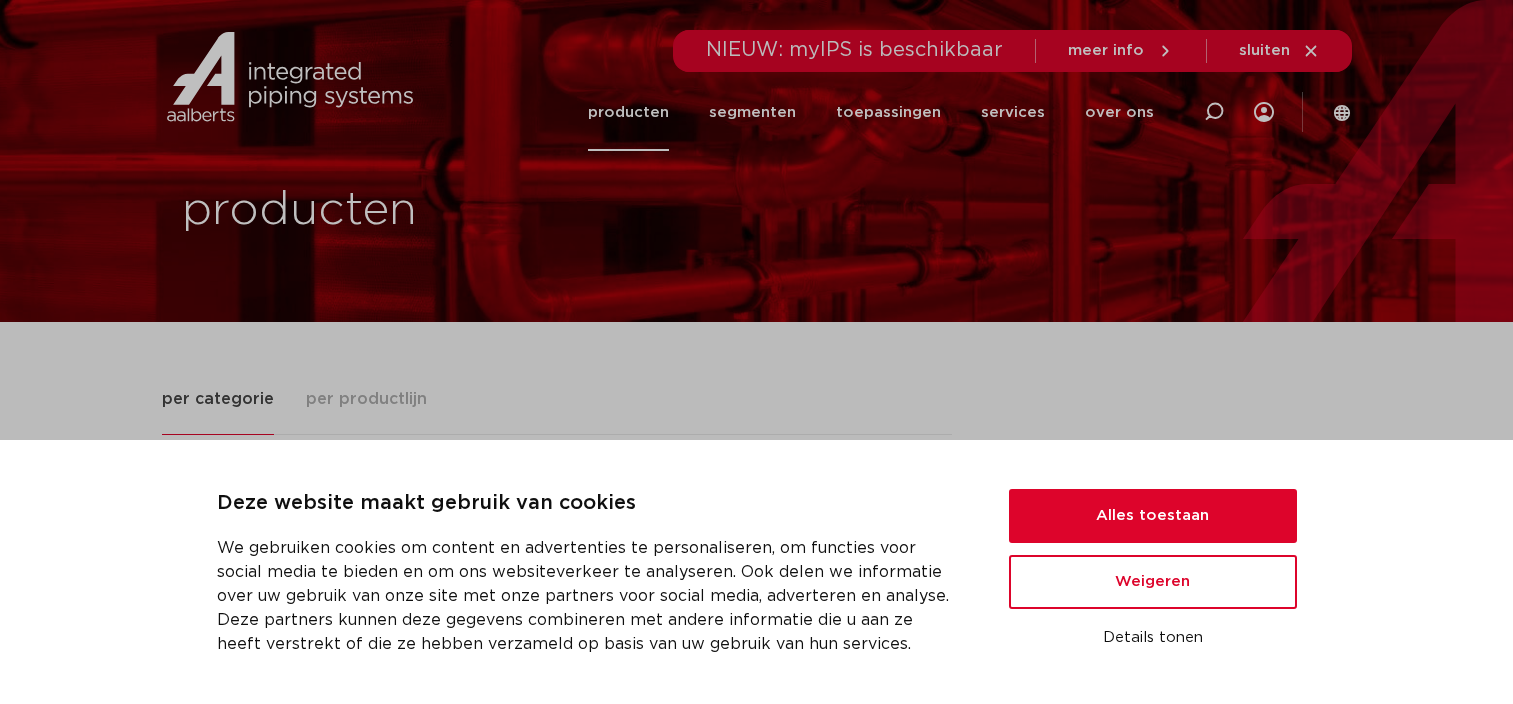 scroll, scrollTop: 0, scrollLeft: 0, axis: both 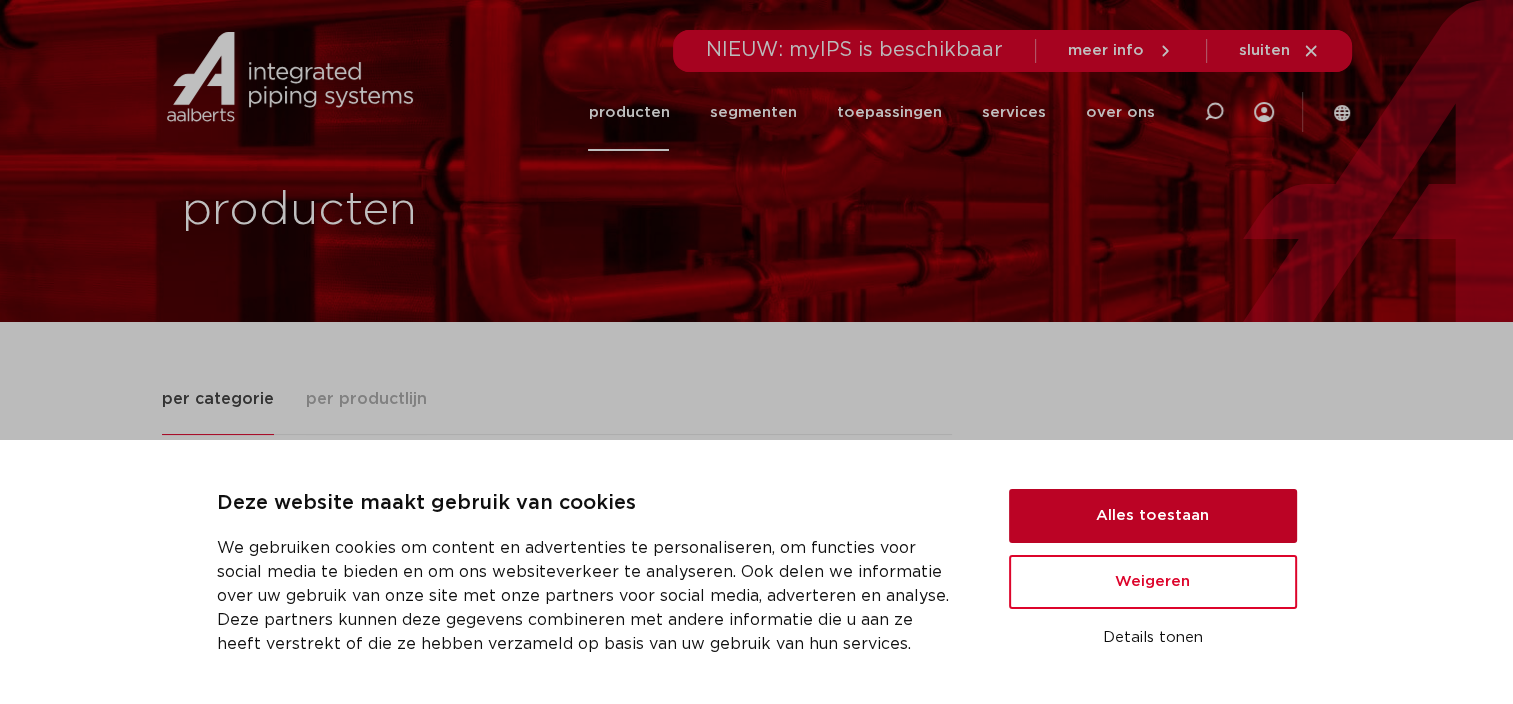 click on "Alles toestaan" at bounding box center [1153, 516] 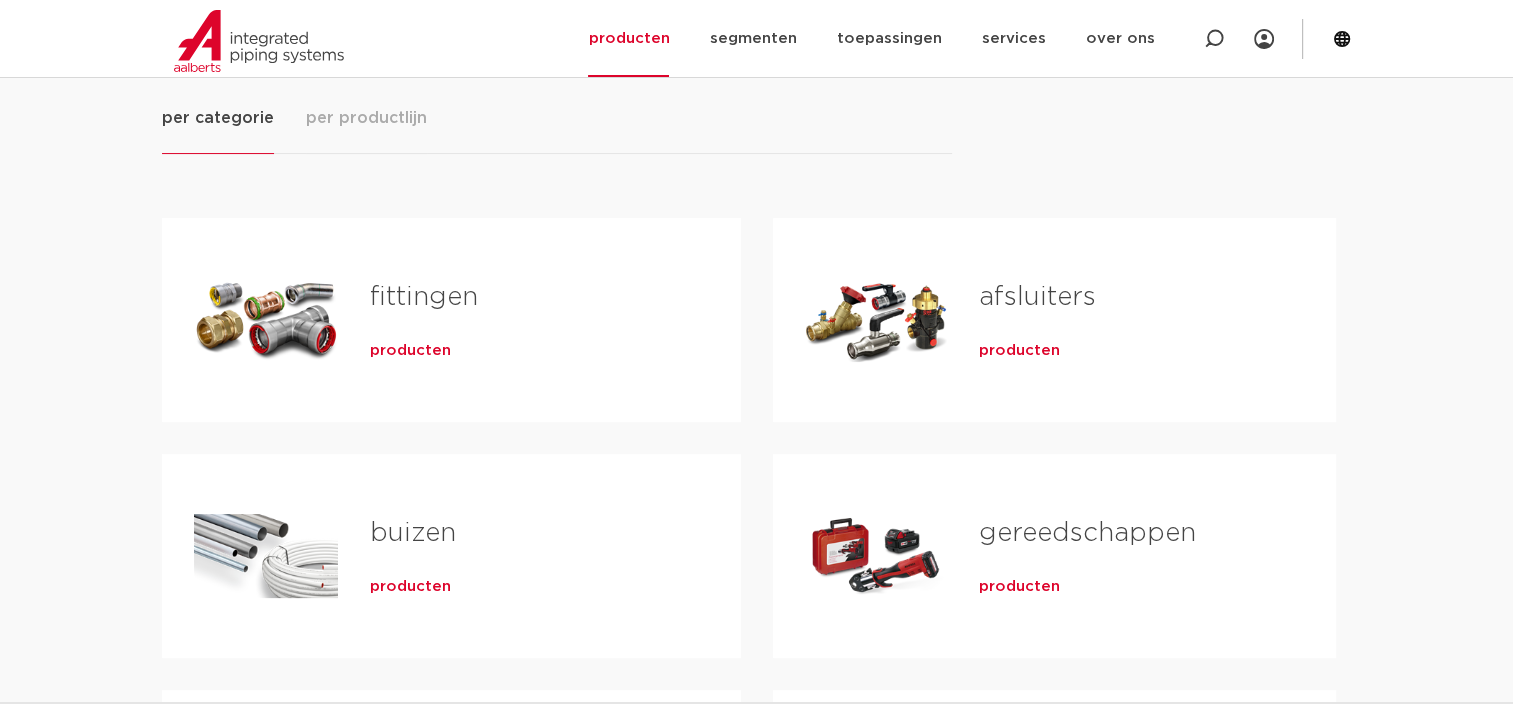 scroll, scrollTop: 300, scrollLeft: 0, axis: vertical 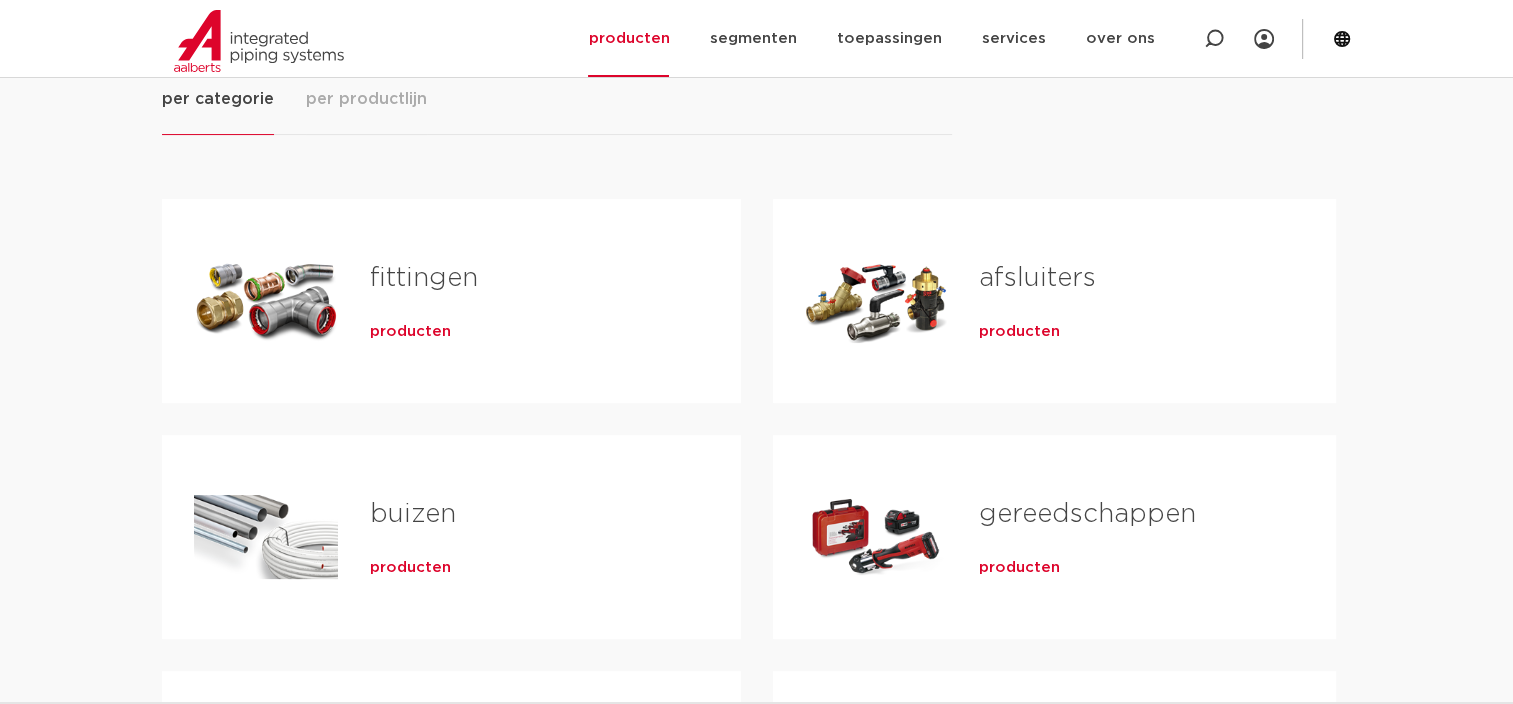 click on "producten" at bounding box center [1019, 332] 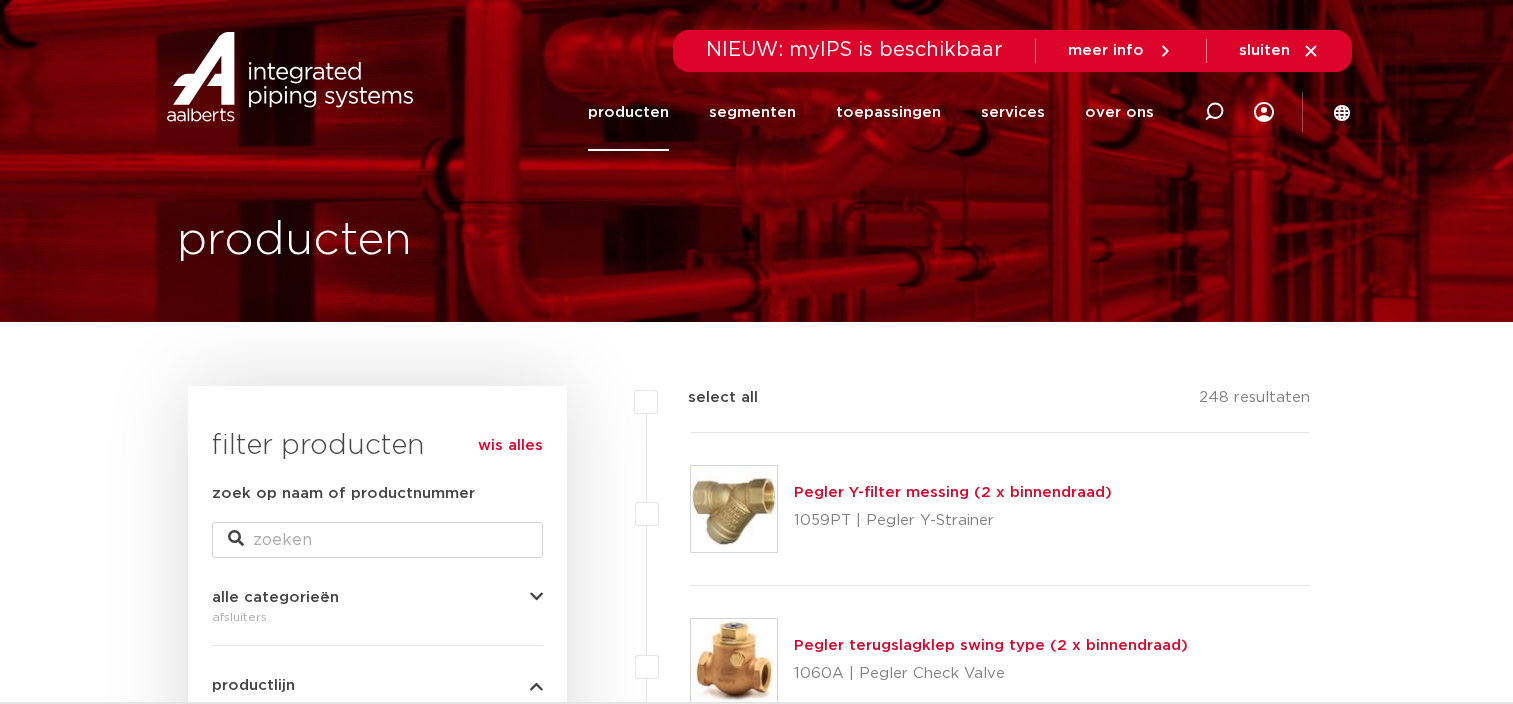 scroll, scrollTop: 0, scrollLeft: 0, axis: both 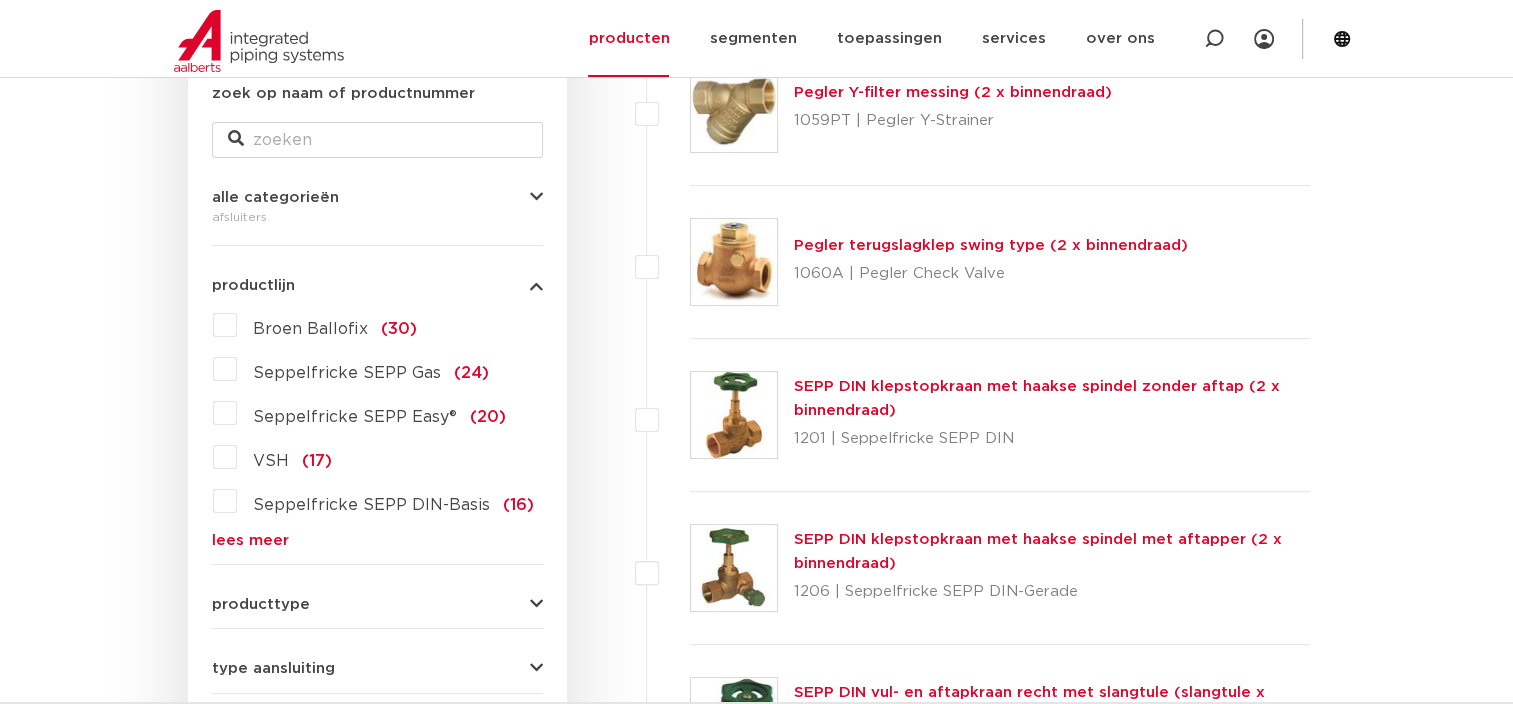 click on "VSH
(17)" at bounding box center [284, 457] 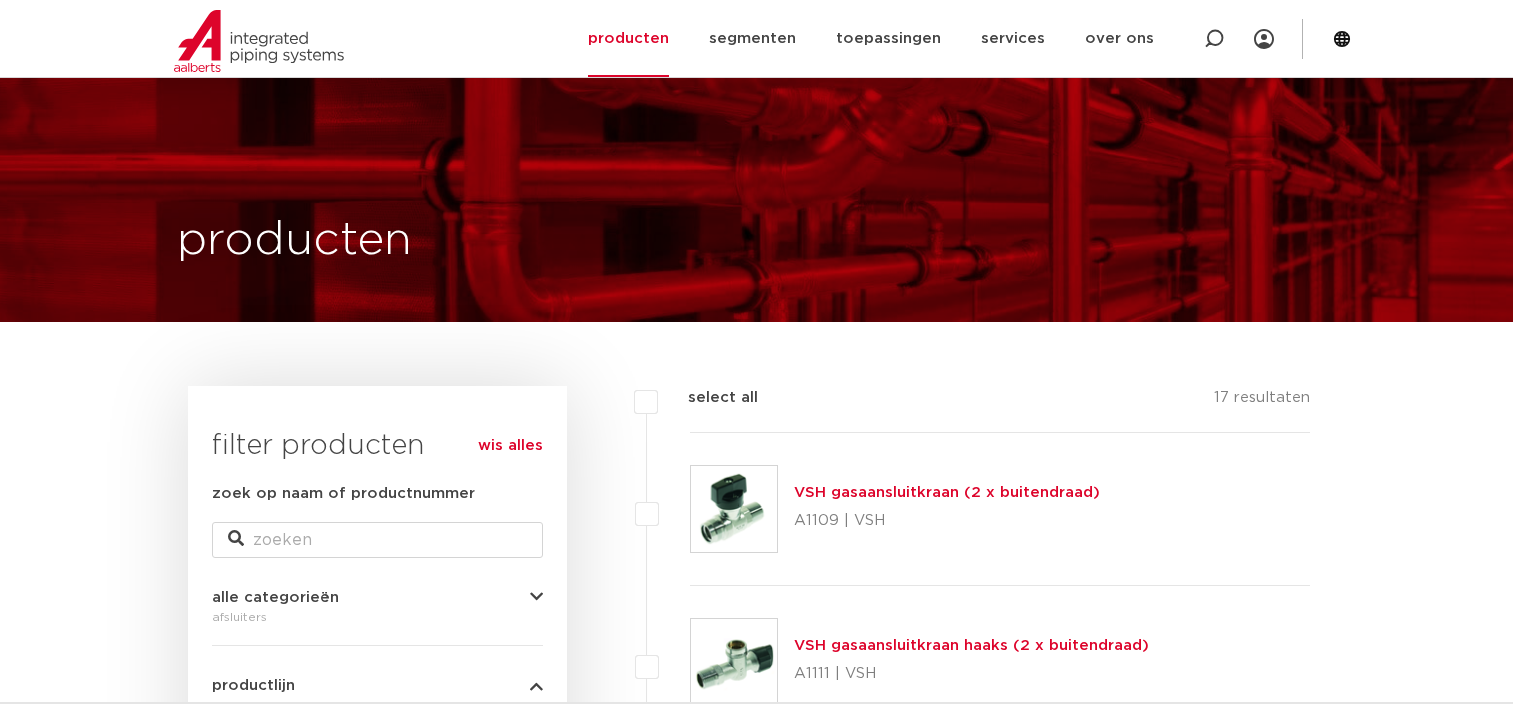 scroll, scrollTop: 400, scrollLeft: 0, axis: vertical 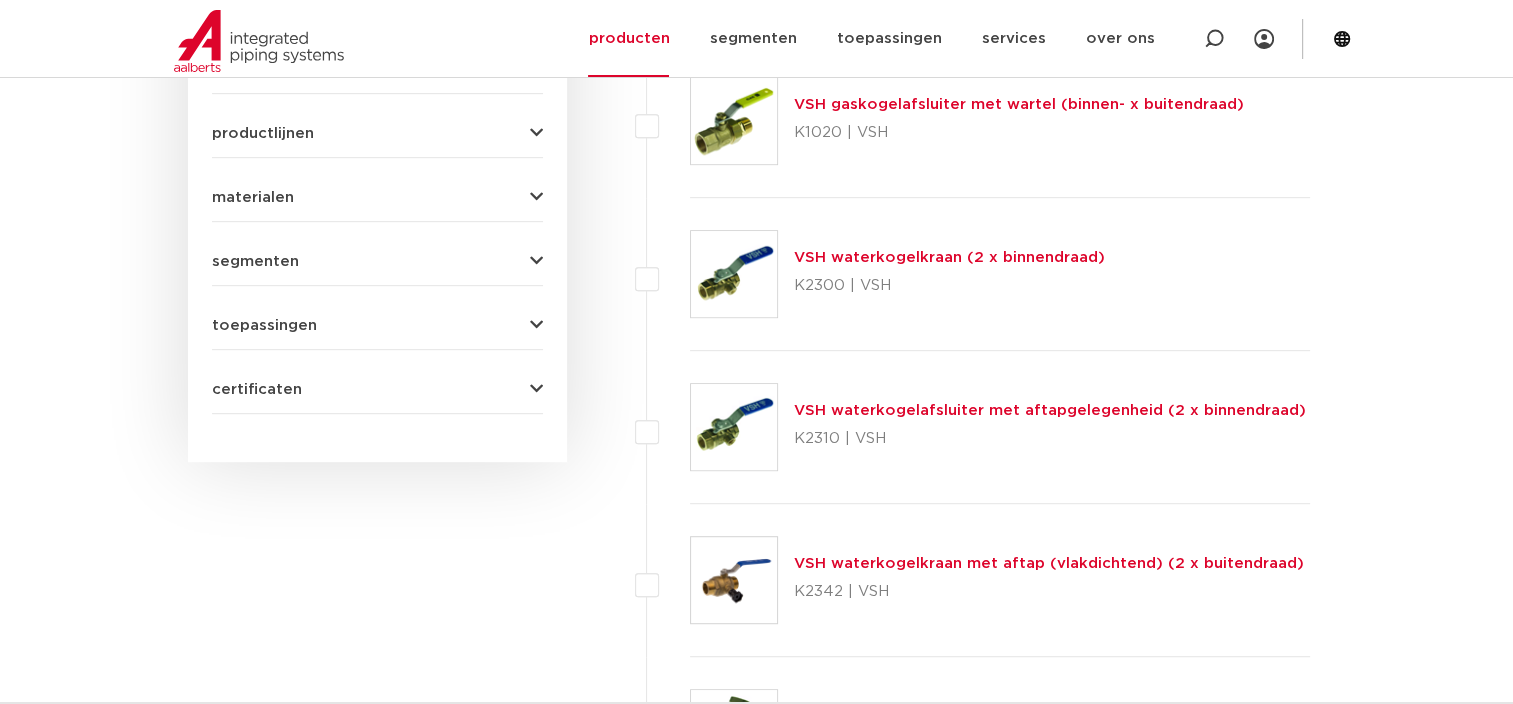 click on "VSH waterkogelkraan met aftap (vlakdichtend) (2 x buitendraad)" at bounding box center [1049, 563] 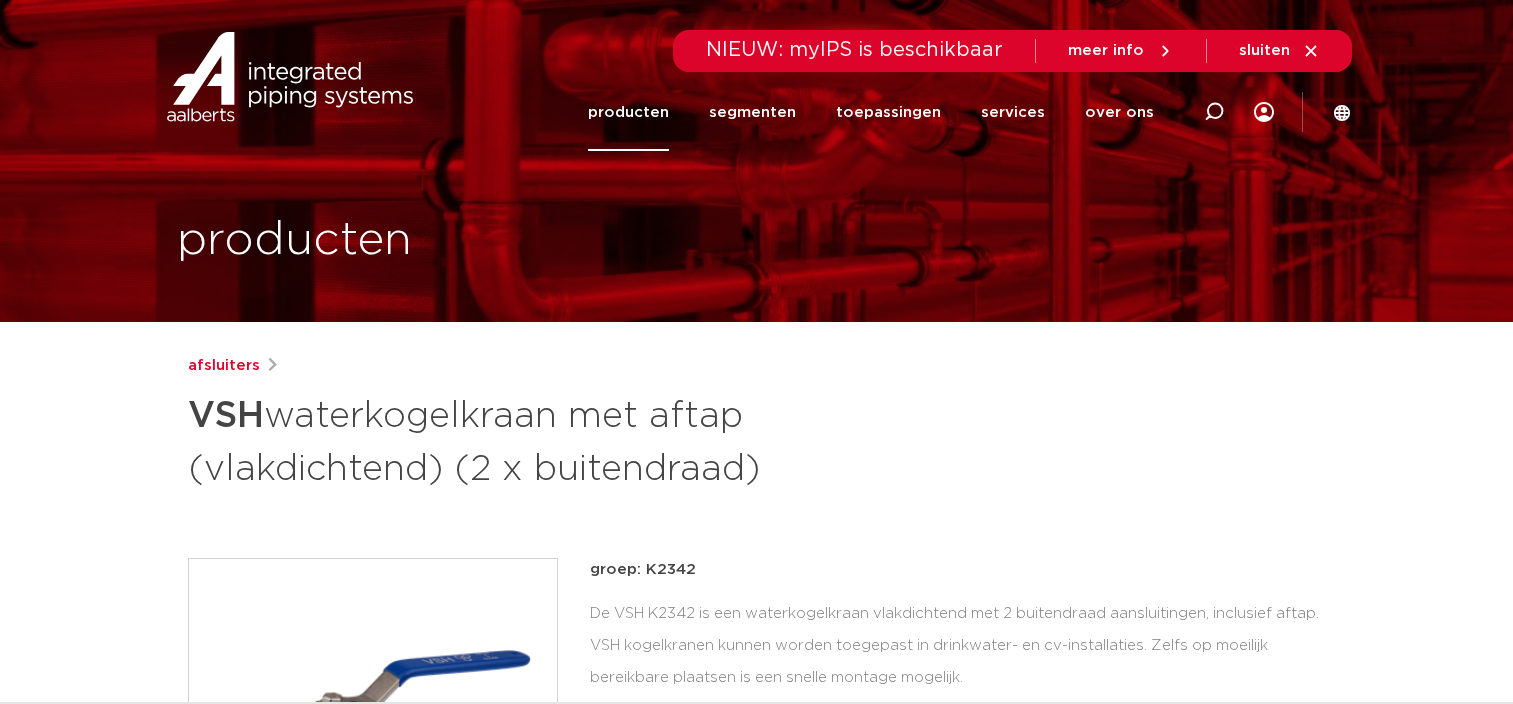 scroll, scrollTop: 0, scrollLeft: 0, axis: both 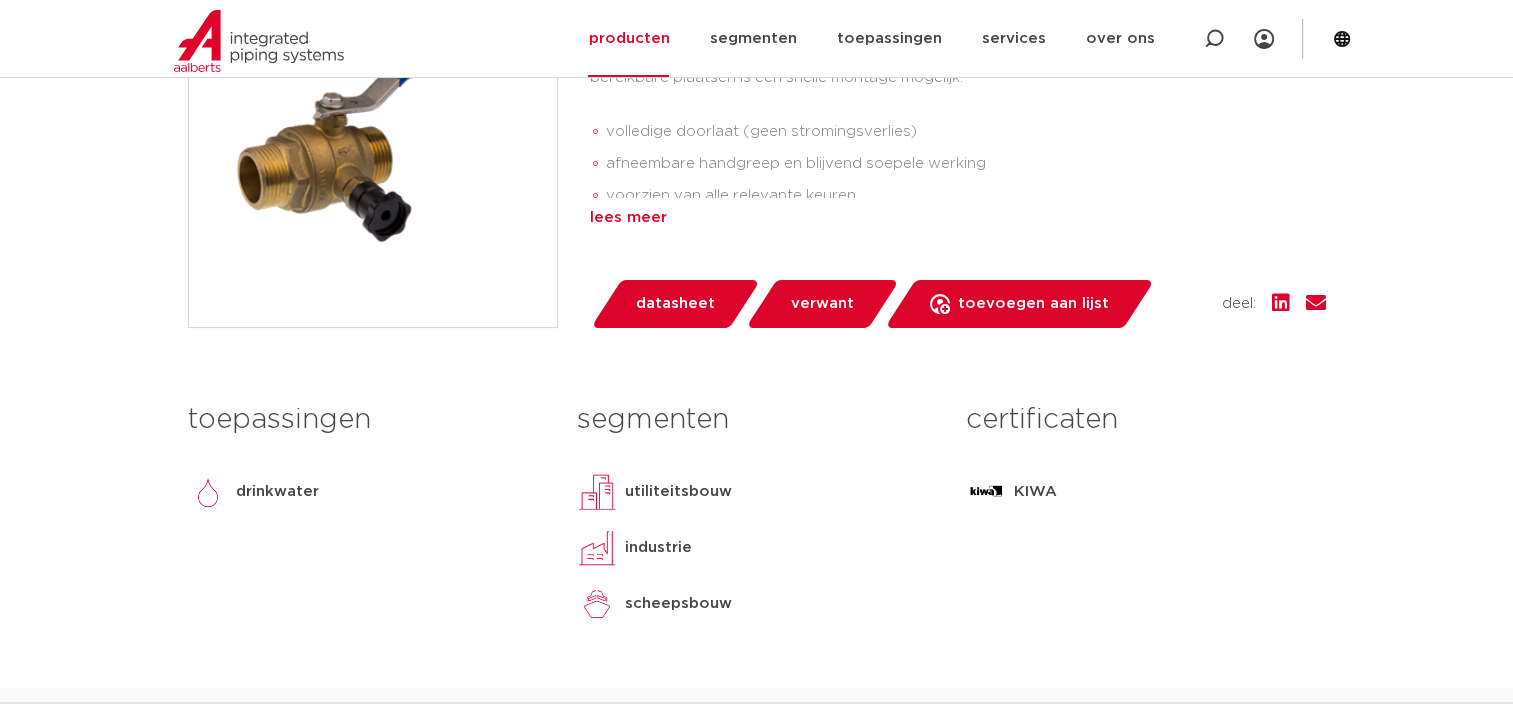 click on "lees meer" at bounding box center (958, 218) 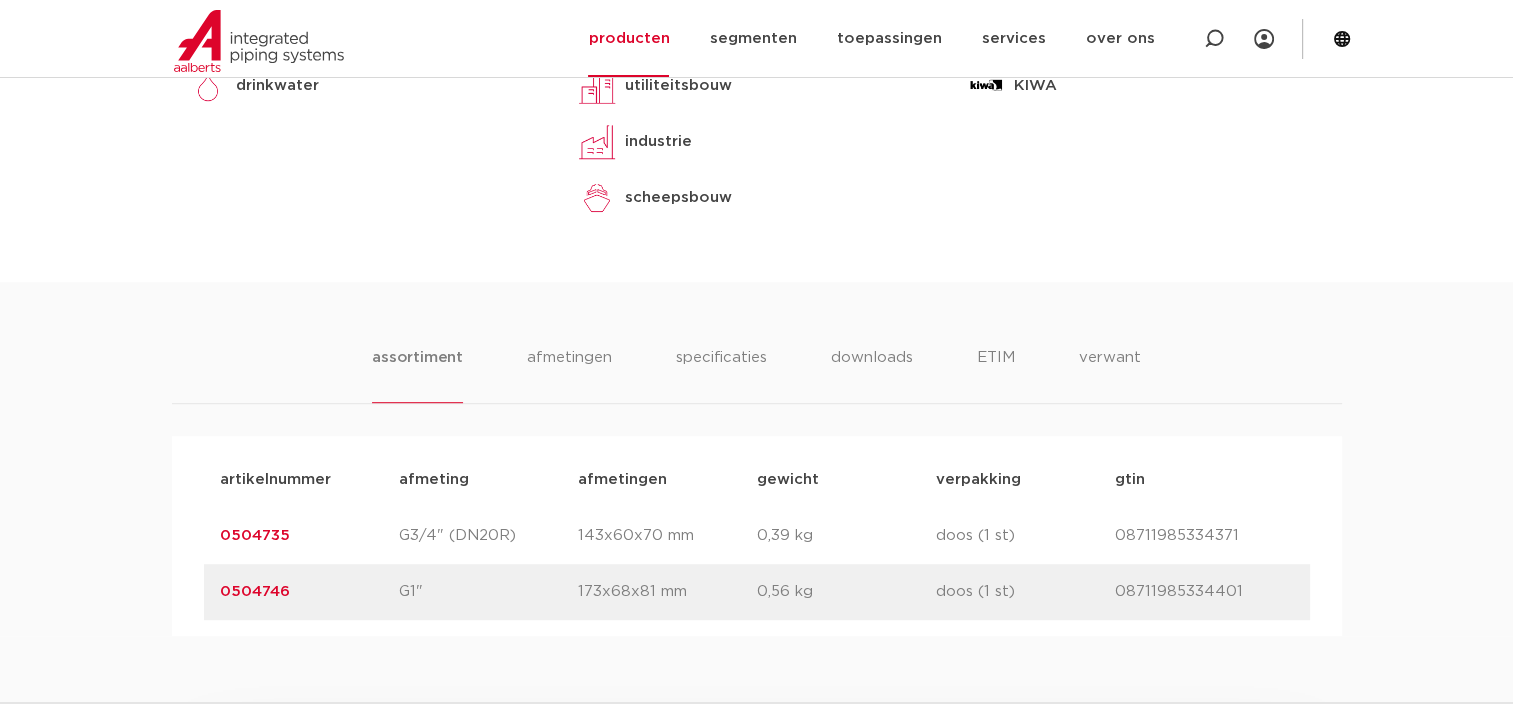 scroll, scrollTop: 1000, scrollLeft: 0, axis: vertical 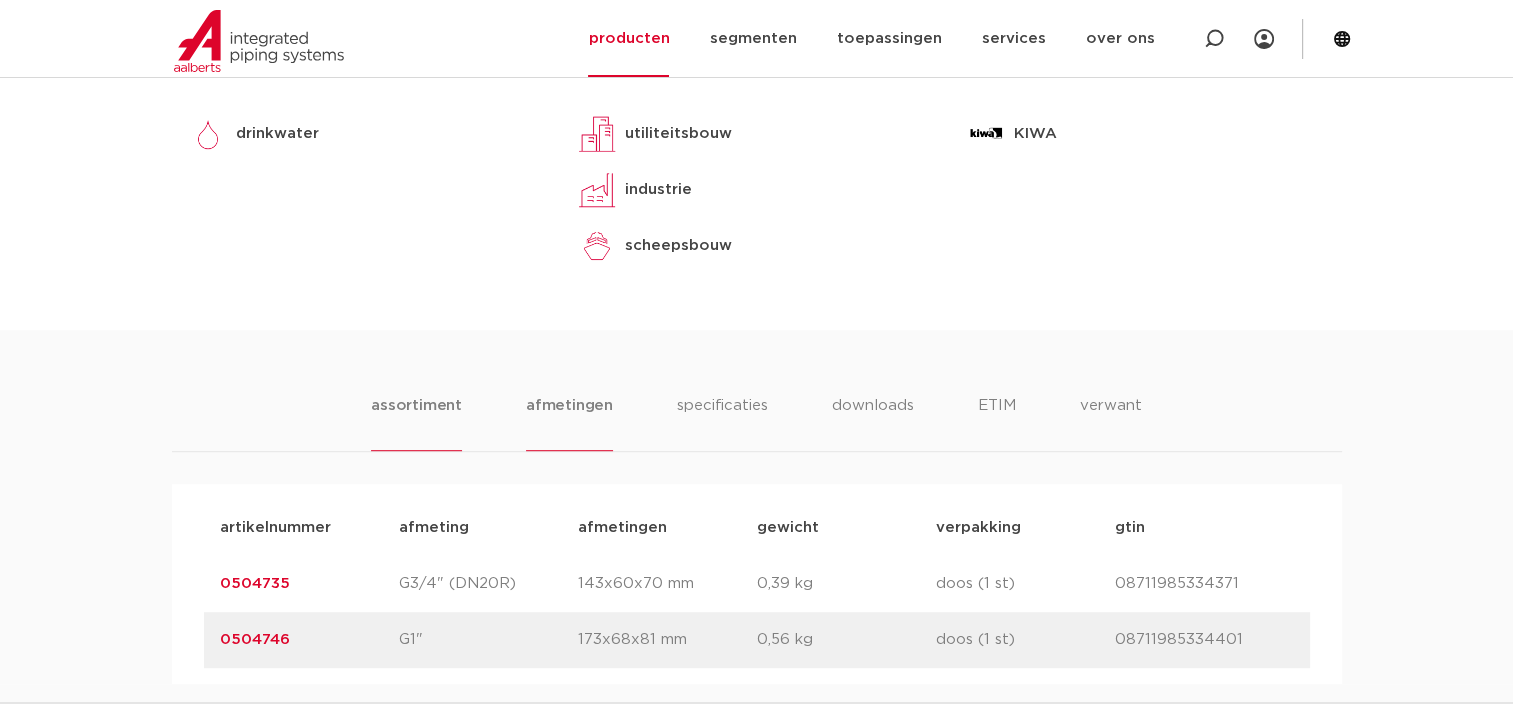 click on "afmetingen" at bounding box center (569, 422) 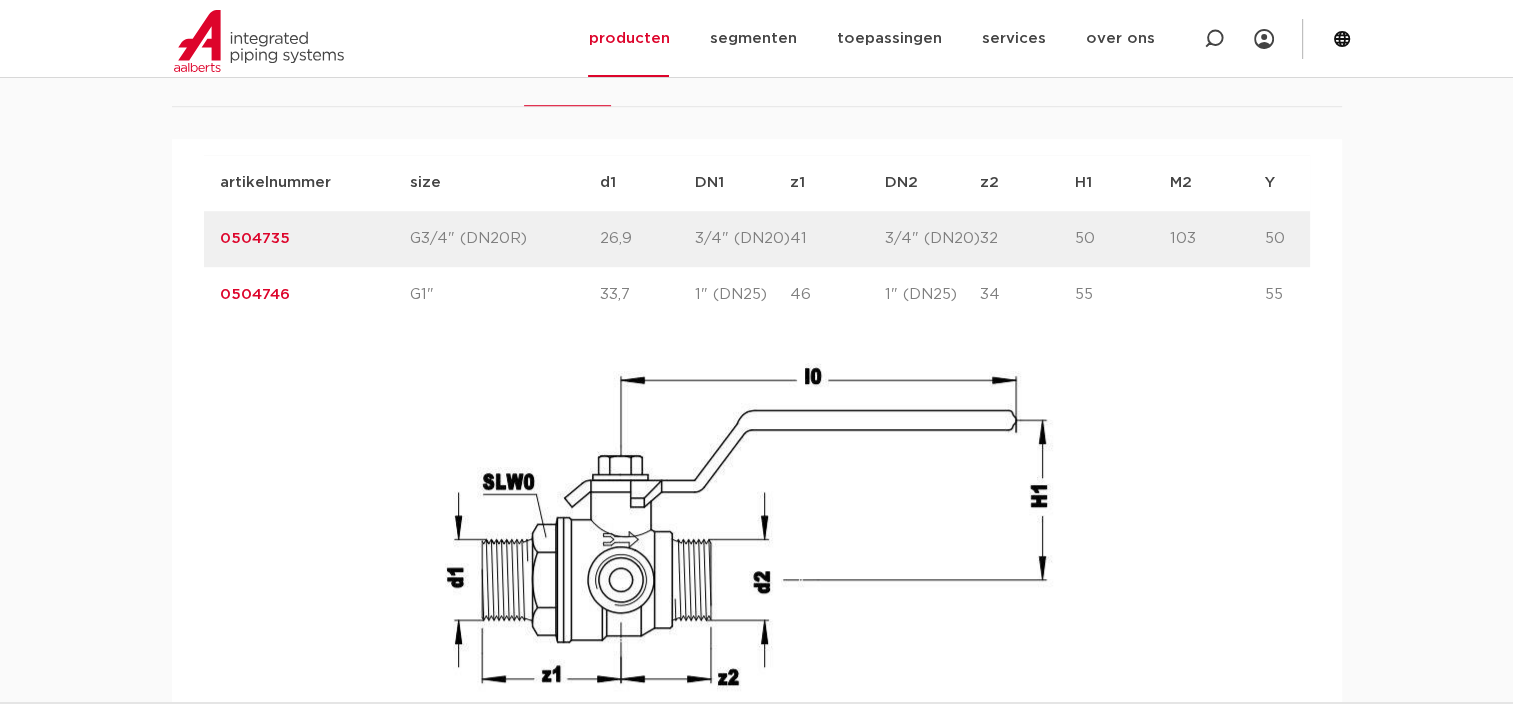 scroll, scrollTop: 1300, scrollLeft: 0, axis: vertical 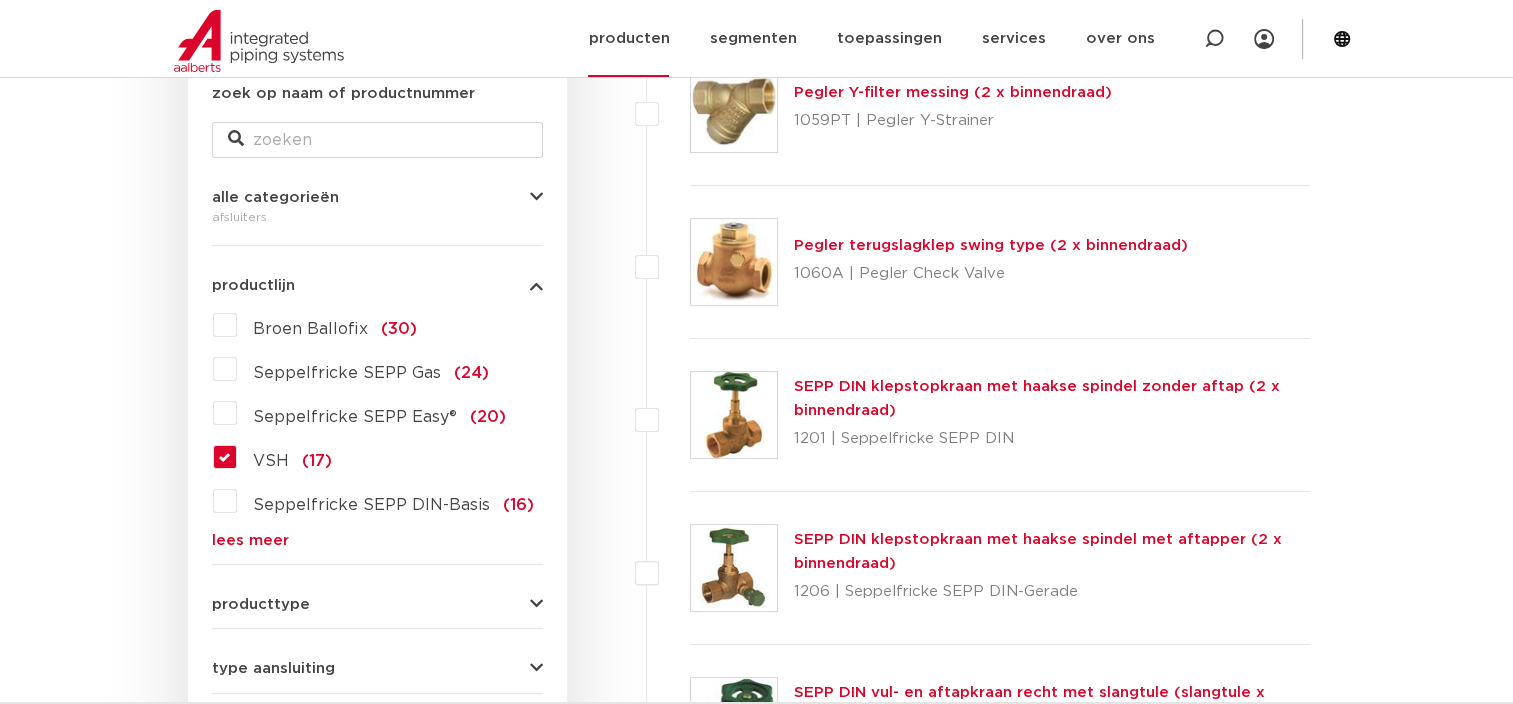 click on "producten" 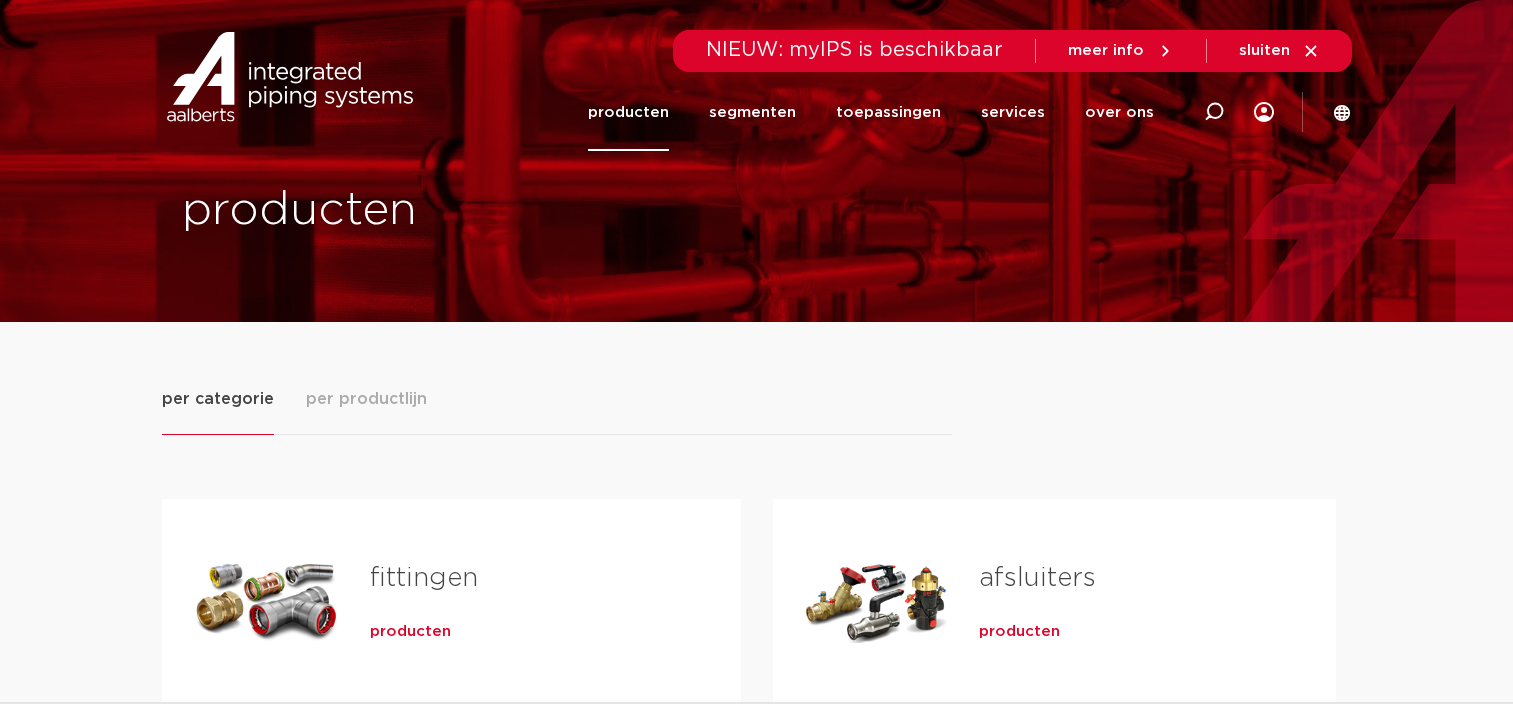 scroll, scrollTop: 0, scrollLeft: 0, axis: both 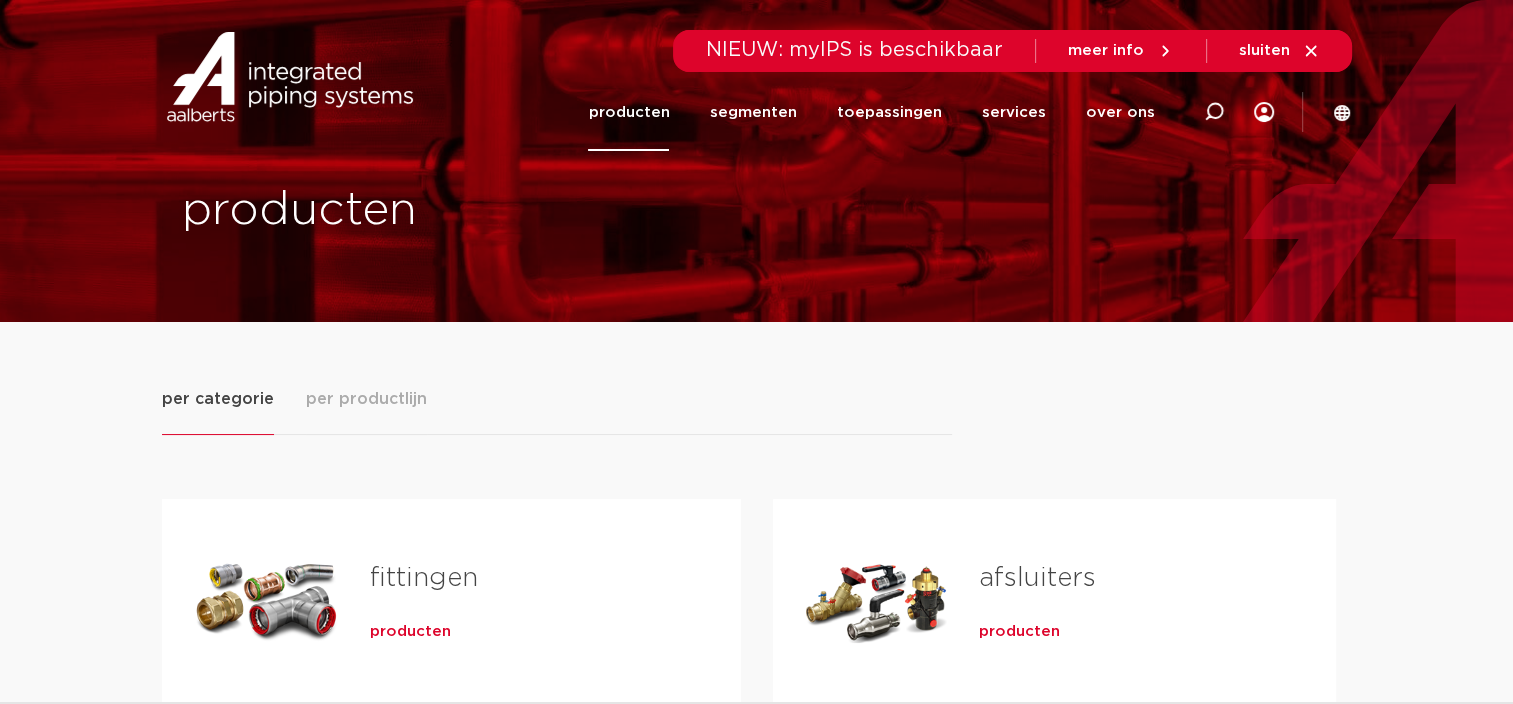 click on "producten" at bounding box center (1019, 632) 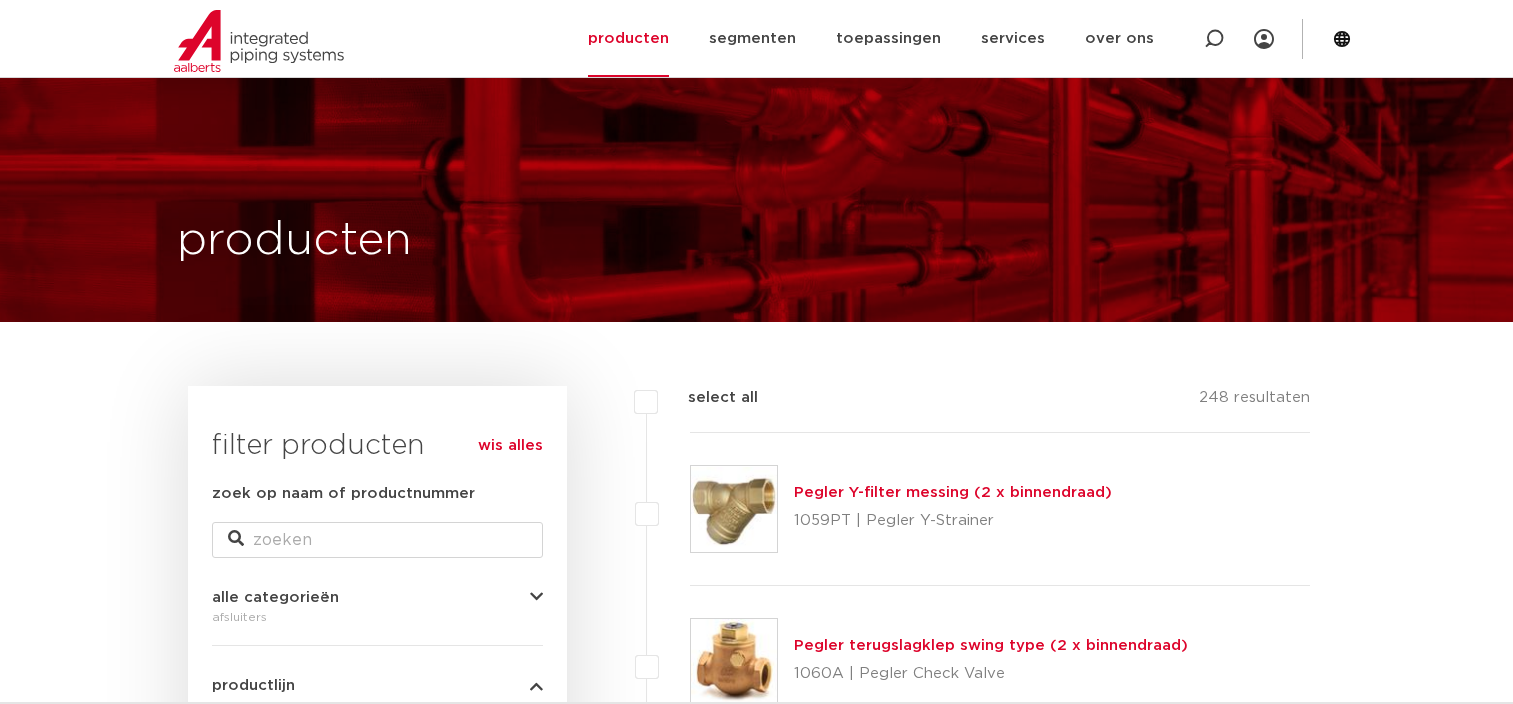 scroll, scrollTop: 400, scrollLeft: 0, axis: vertical 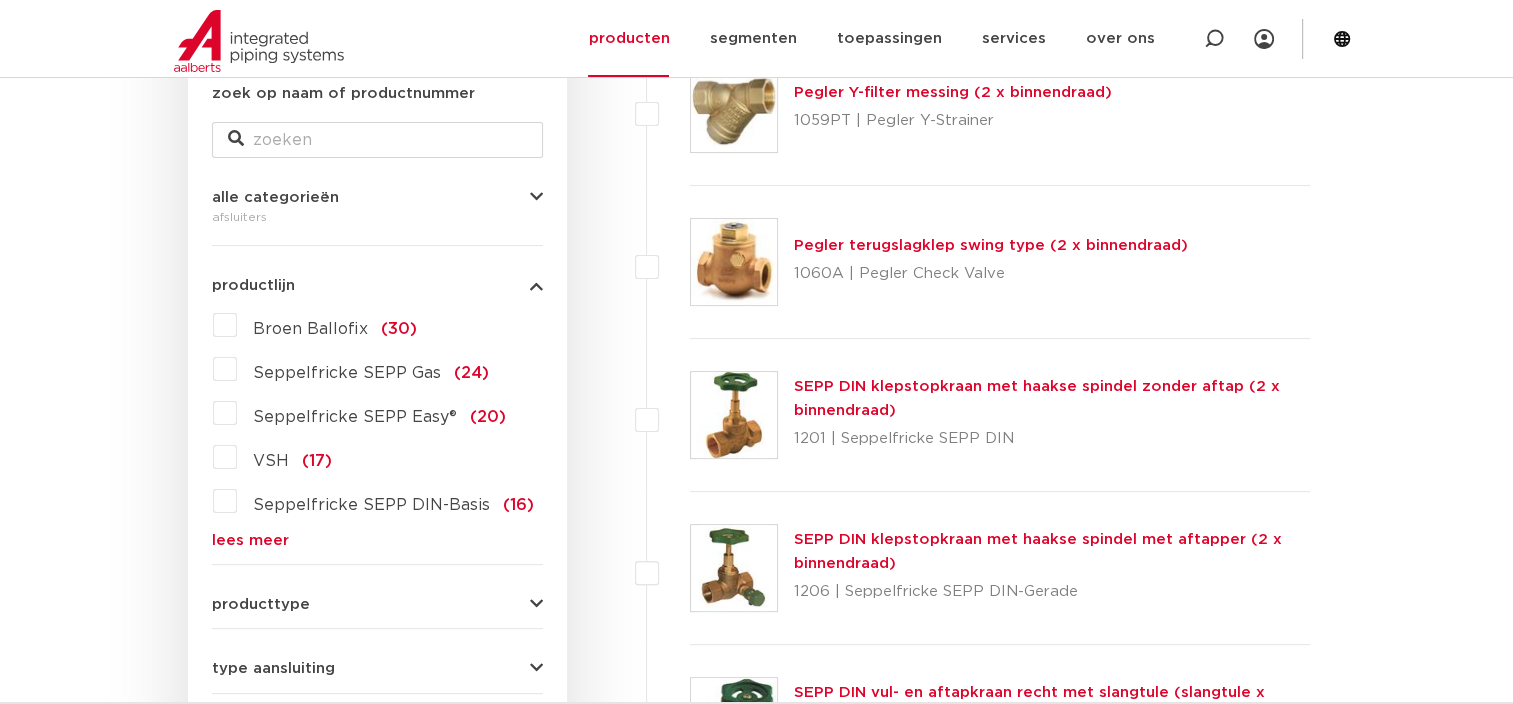 click on "VSH
(17)" at bounding box center (284, 457) 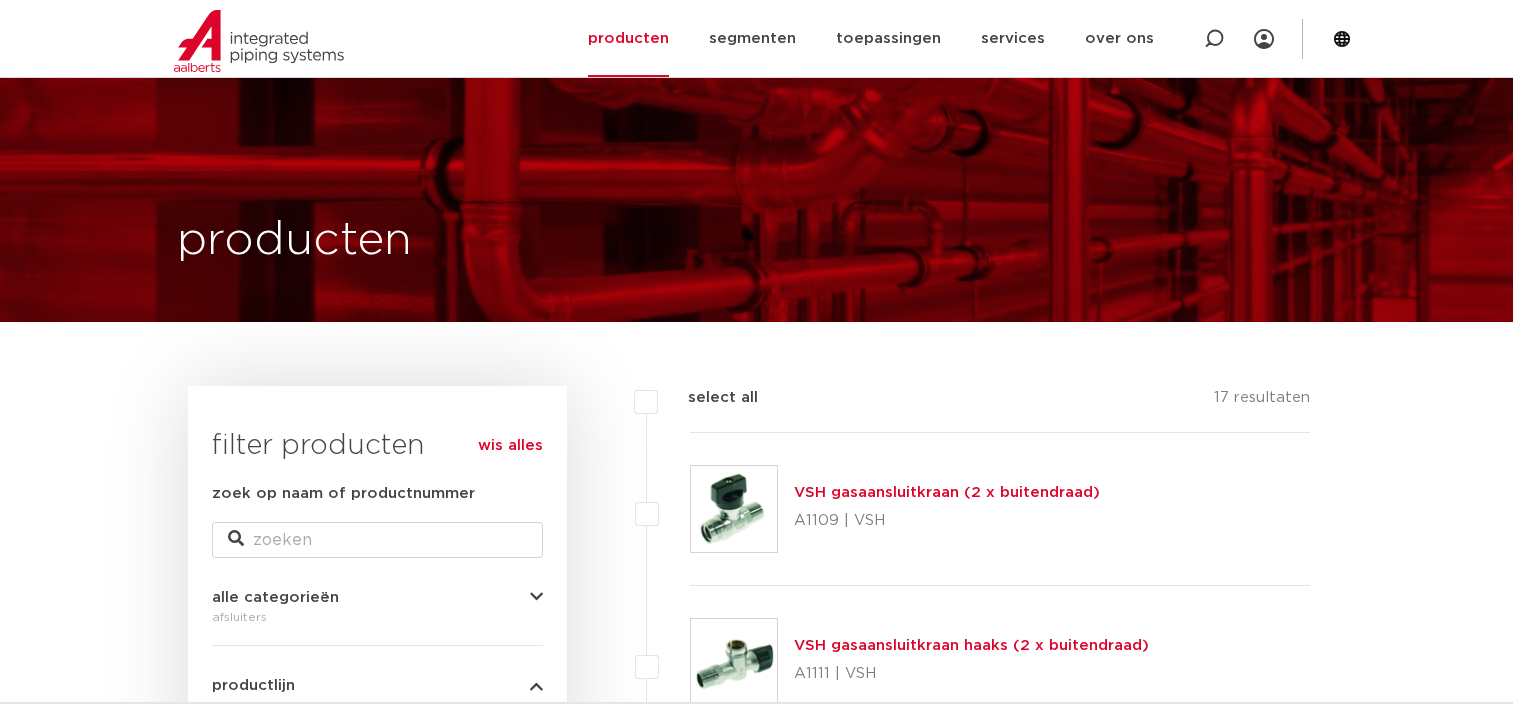scroll, scrollTop: 400, scrollLeft: 0, axis: vertical 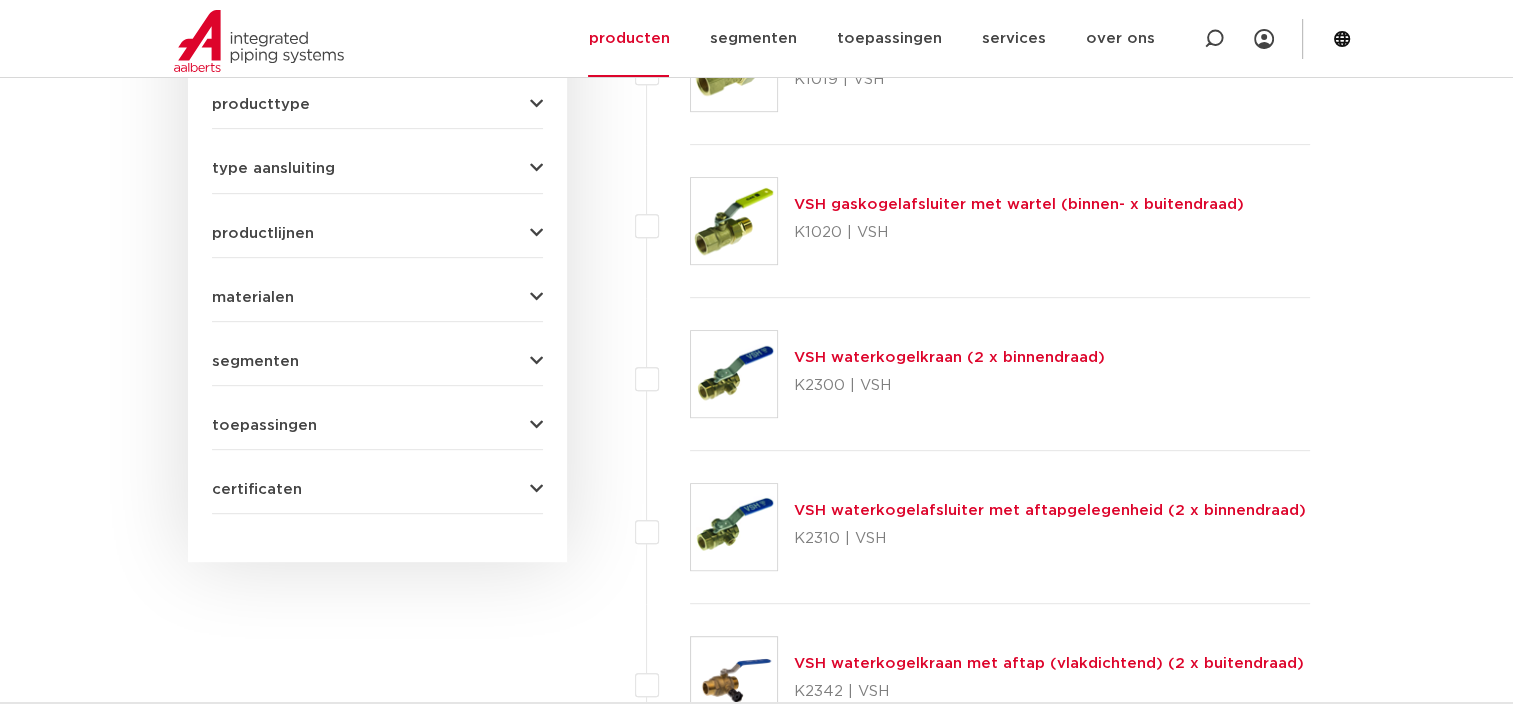 click on "VSH waterkogelafsluiter met aftapgelegenheid (2 x binnendraad)" at bounding box center (1050, 510) 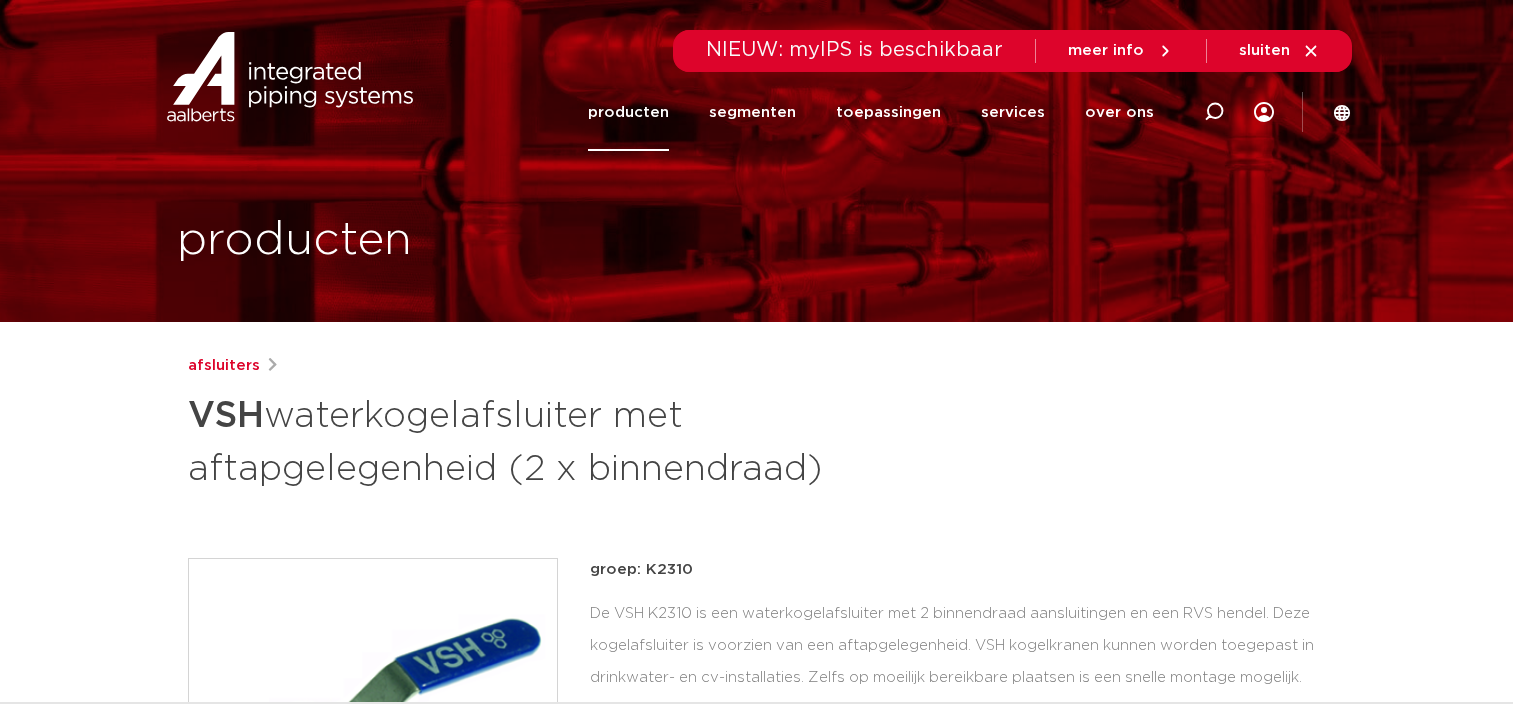 scroll, scrollTop: 0, scrollLeft: 0, axis: both 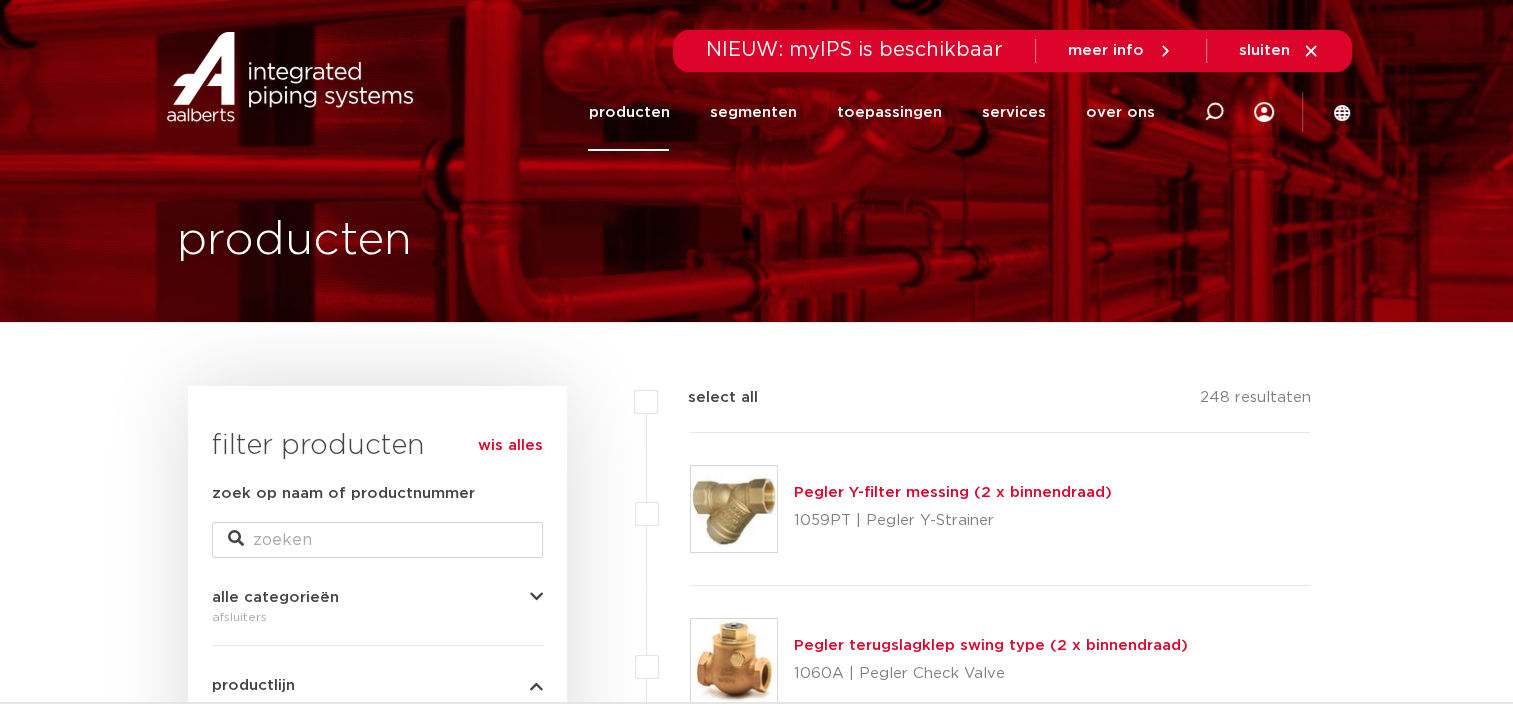 click on "producten" 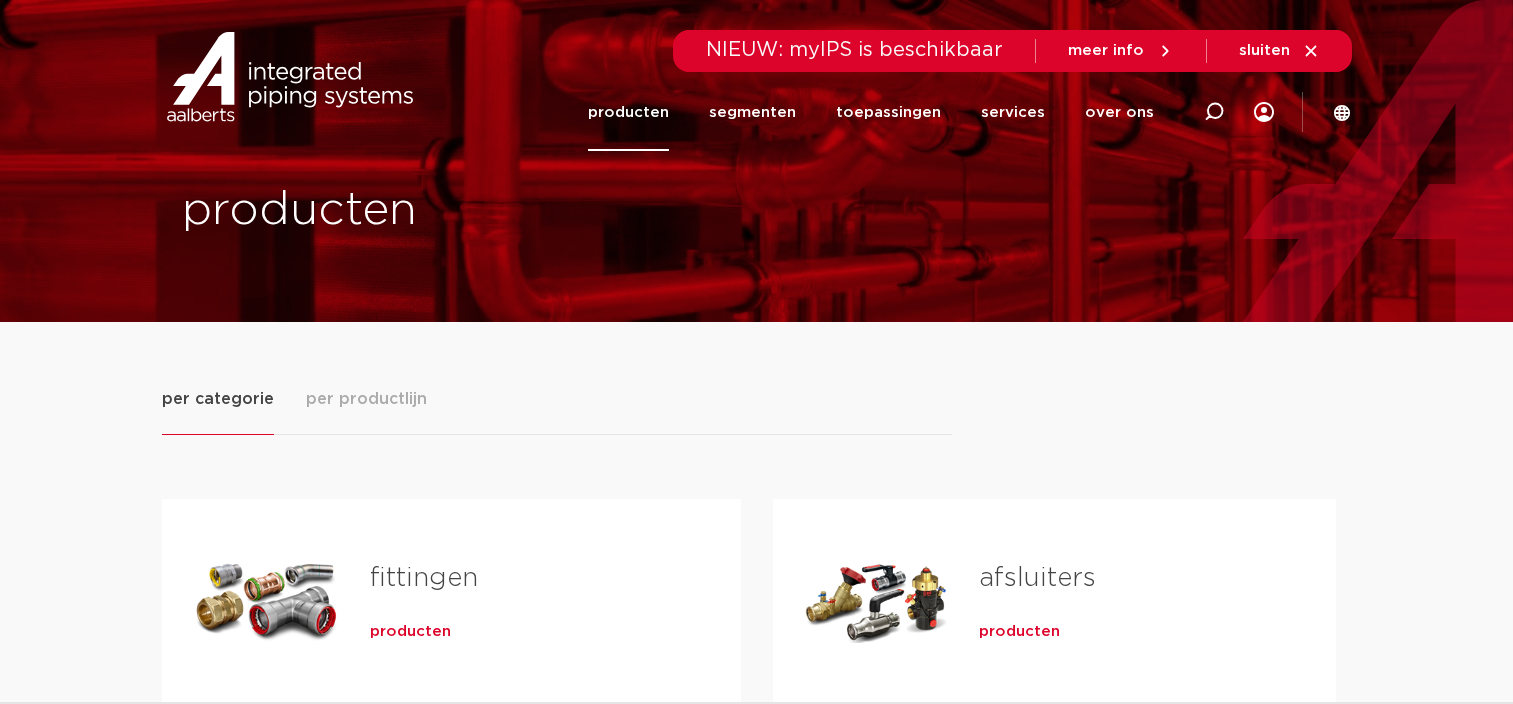 scroll, scrollTop: 0, scrollLeft: 0, axis: both 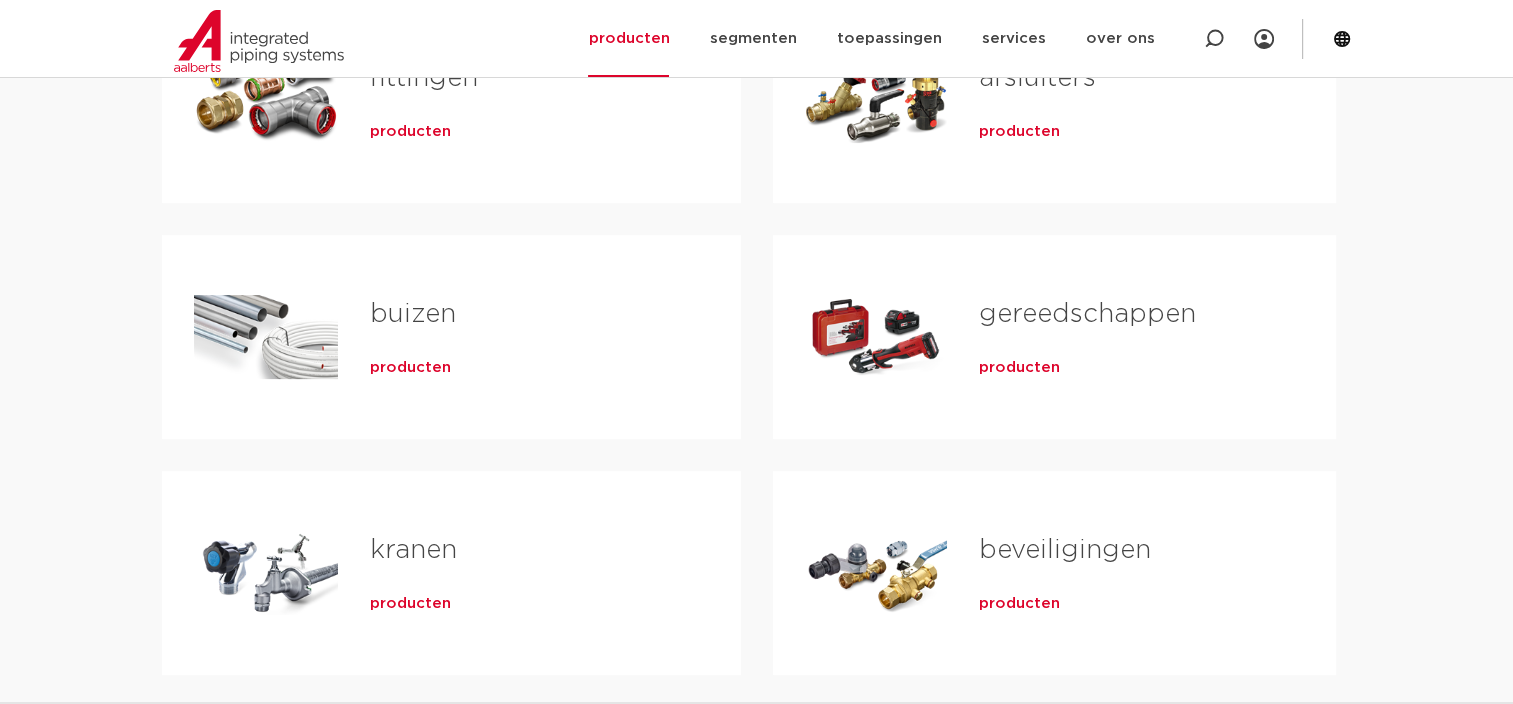 click on "producten" at bounding box center [1019, 604] 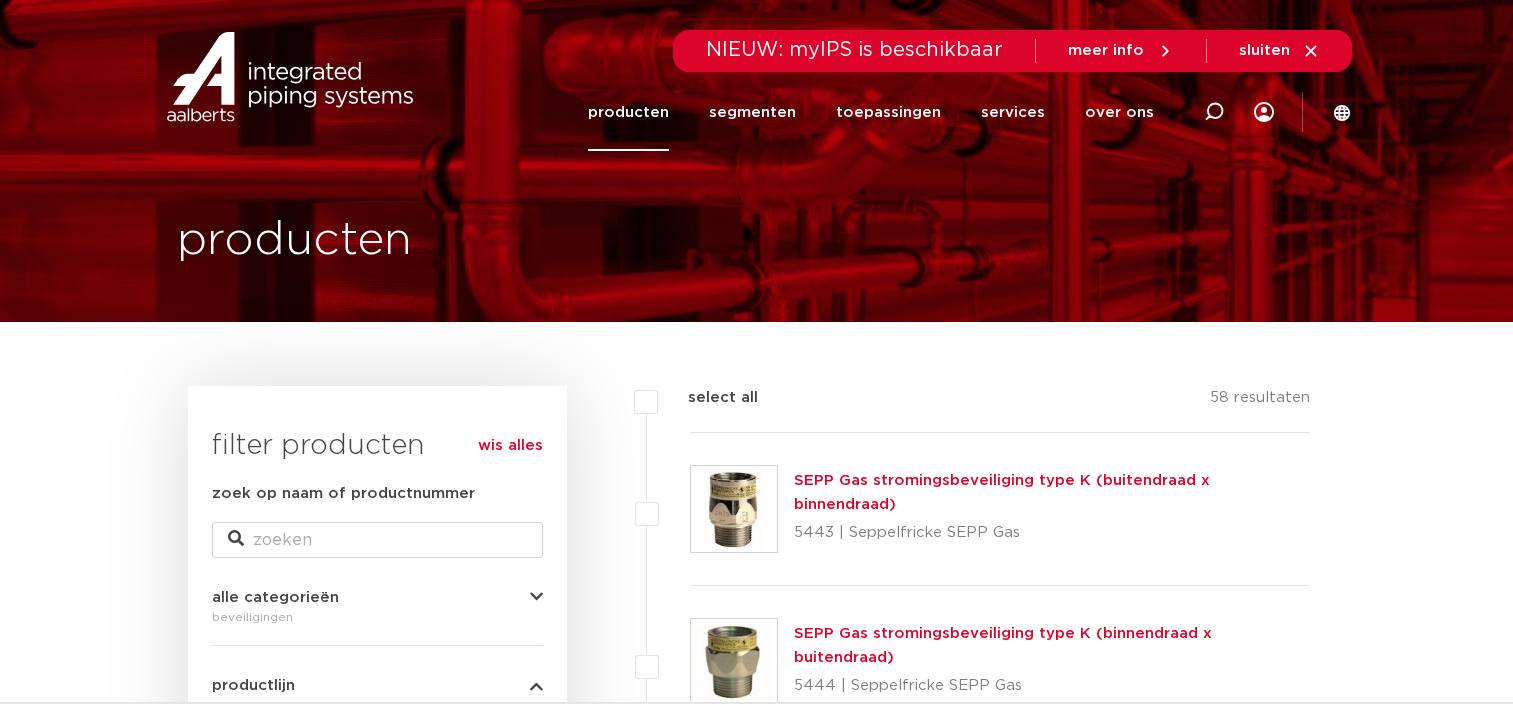 scroll, scrollTop: 0, scrollLeft: 0, axis: both 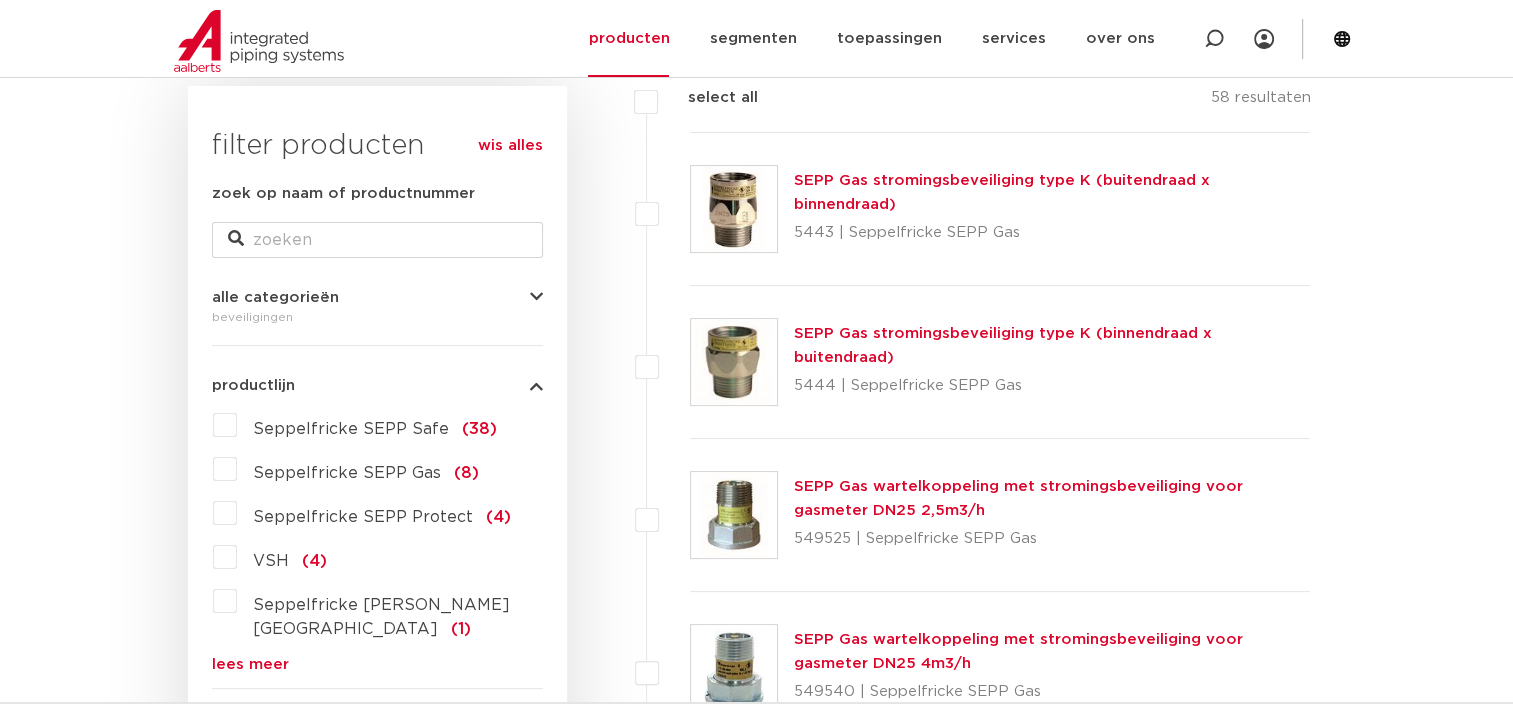 click on "VSH
(4)" at bounding box center [282, 557] 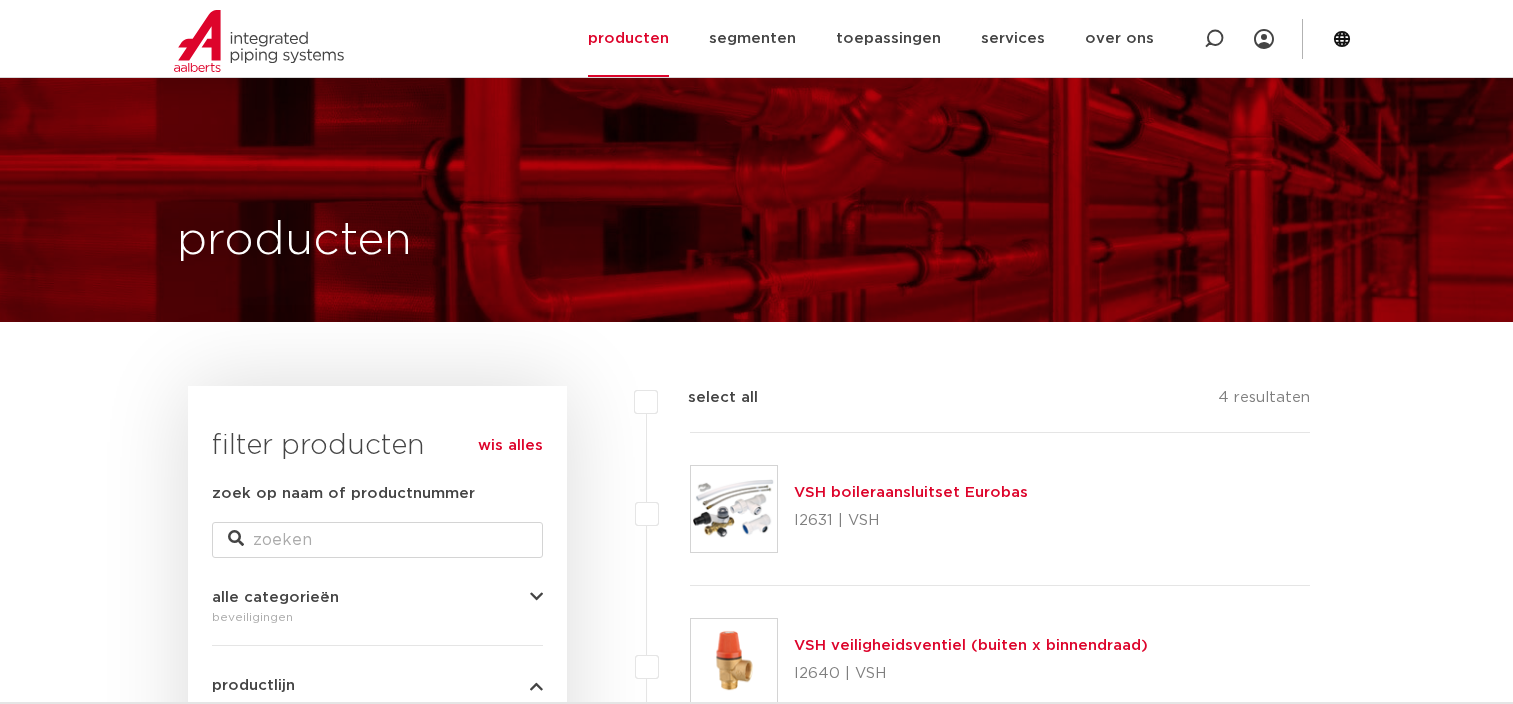 scroll, scrollTop: 300, scrollLeft: 0, axis: vertical 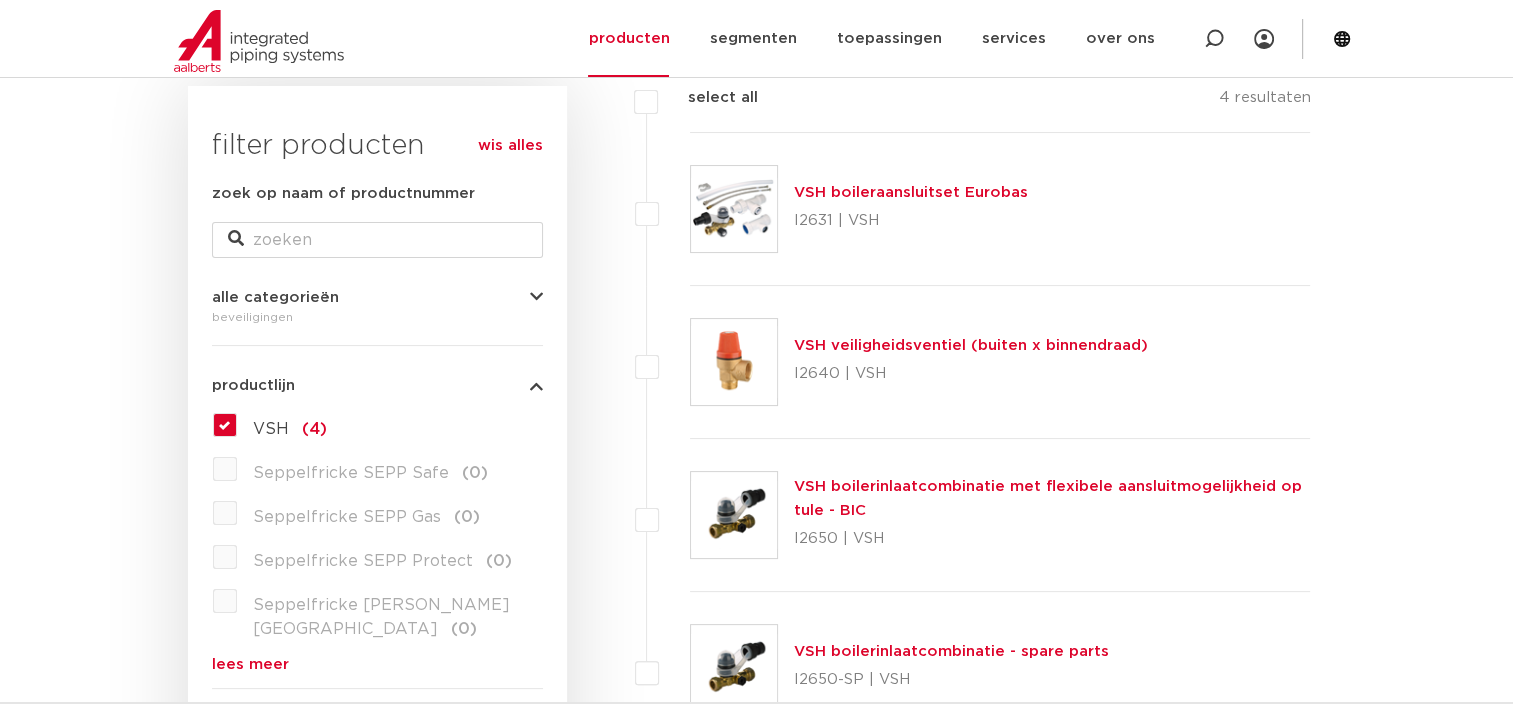 click on "VSH
(4)" at bounding box center [282, 425] 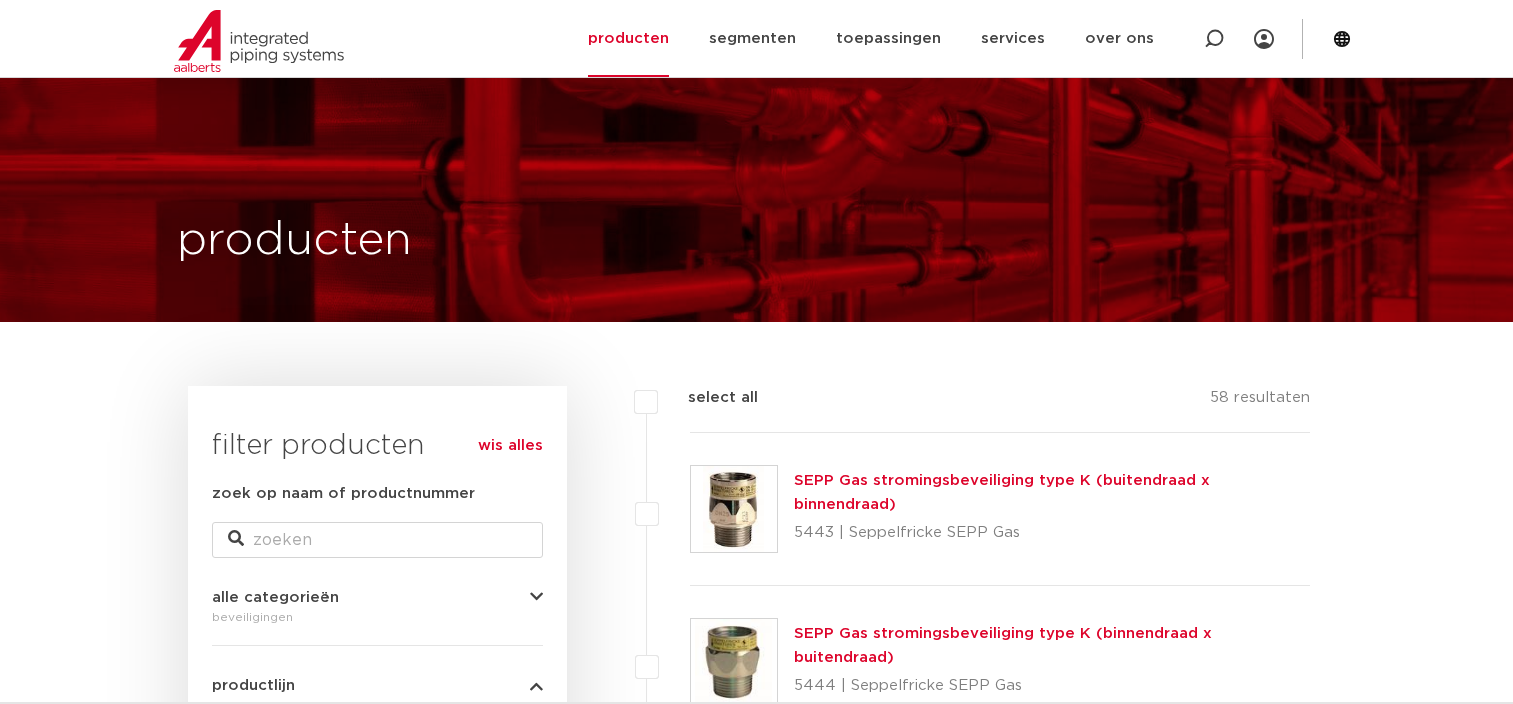 scroll, scrollTop: 201, scrollLeft: 0, axis: vertical 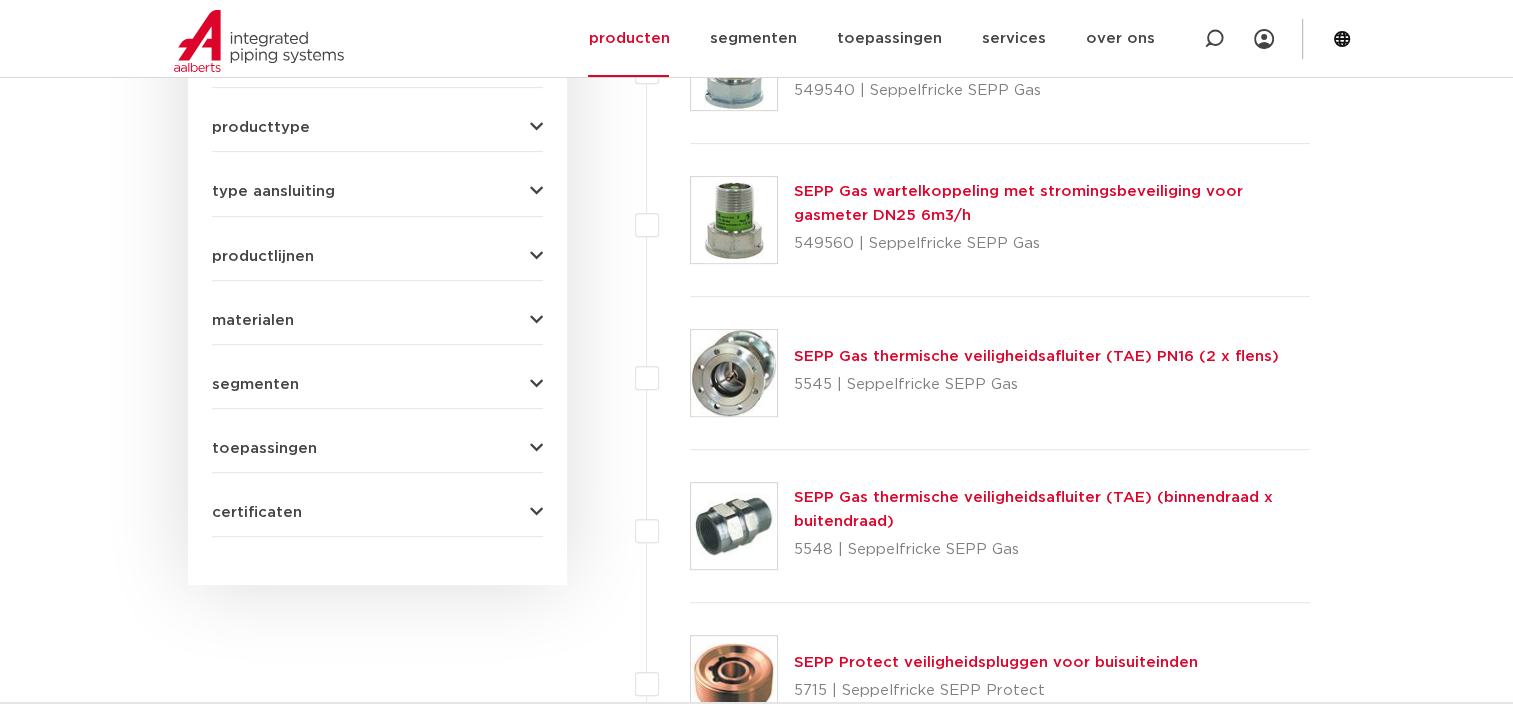 click at bounding box center [536, 448] 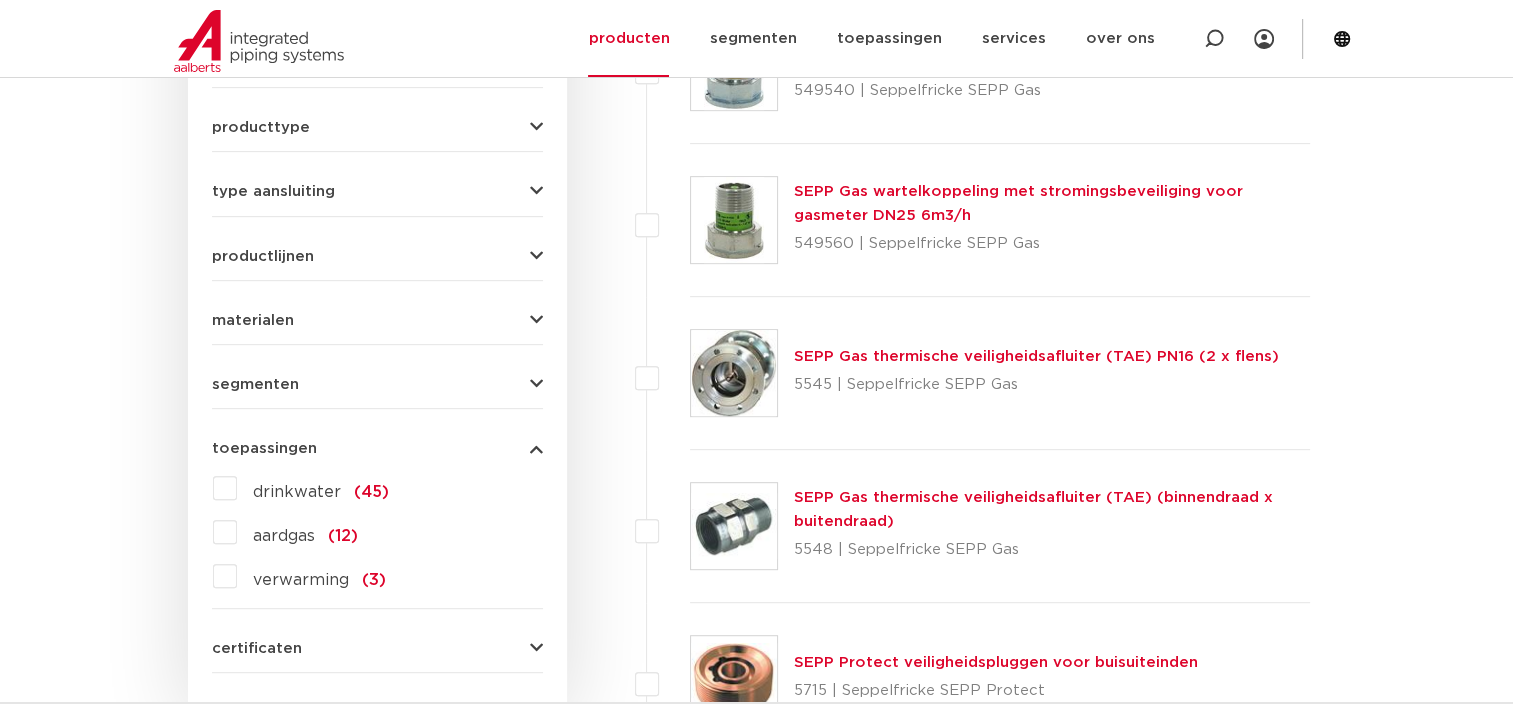 click on "drinkwater
(45)" at bounding box center (313, 488) 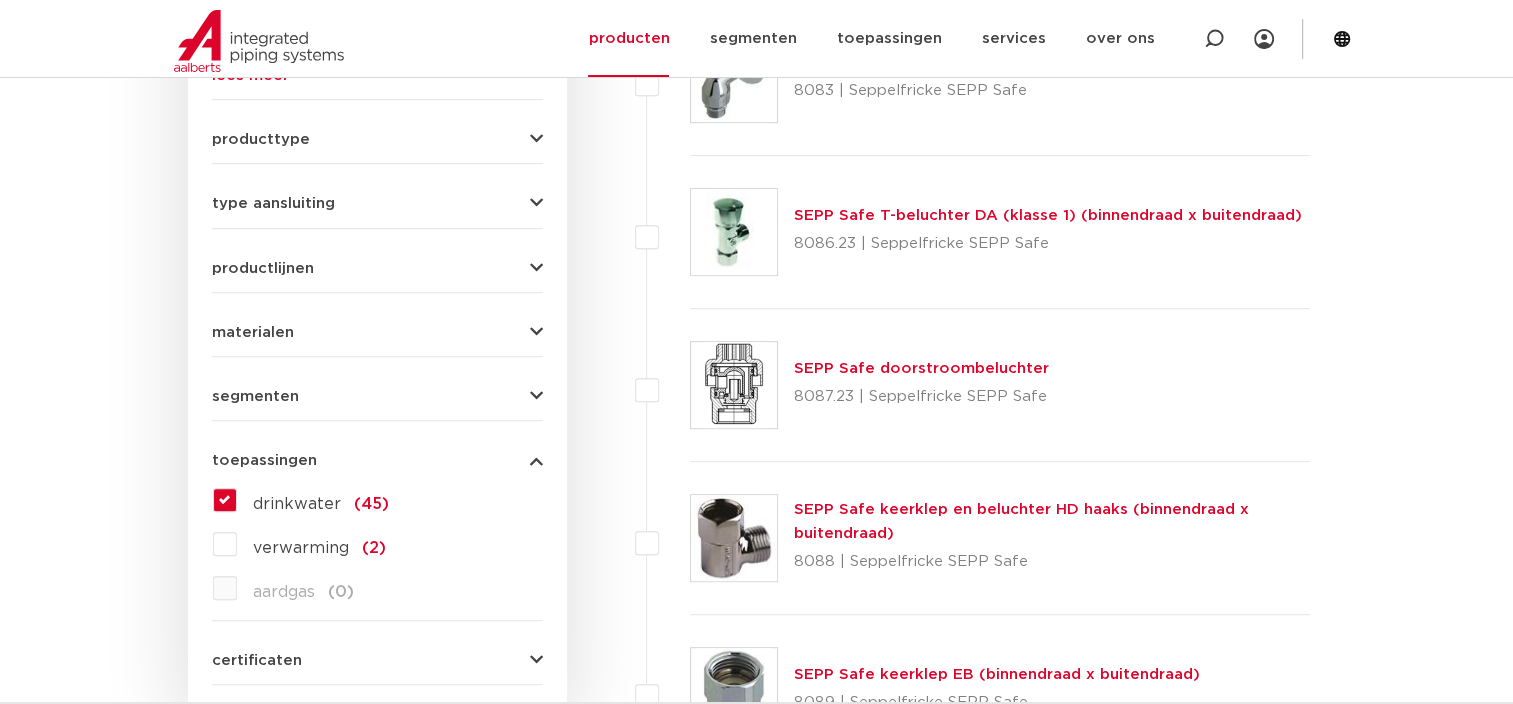 scroll, scrollTop: 0, scrollLeft: 0, axis: both 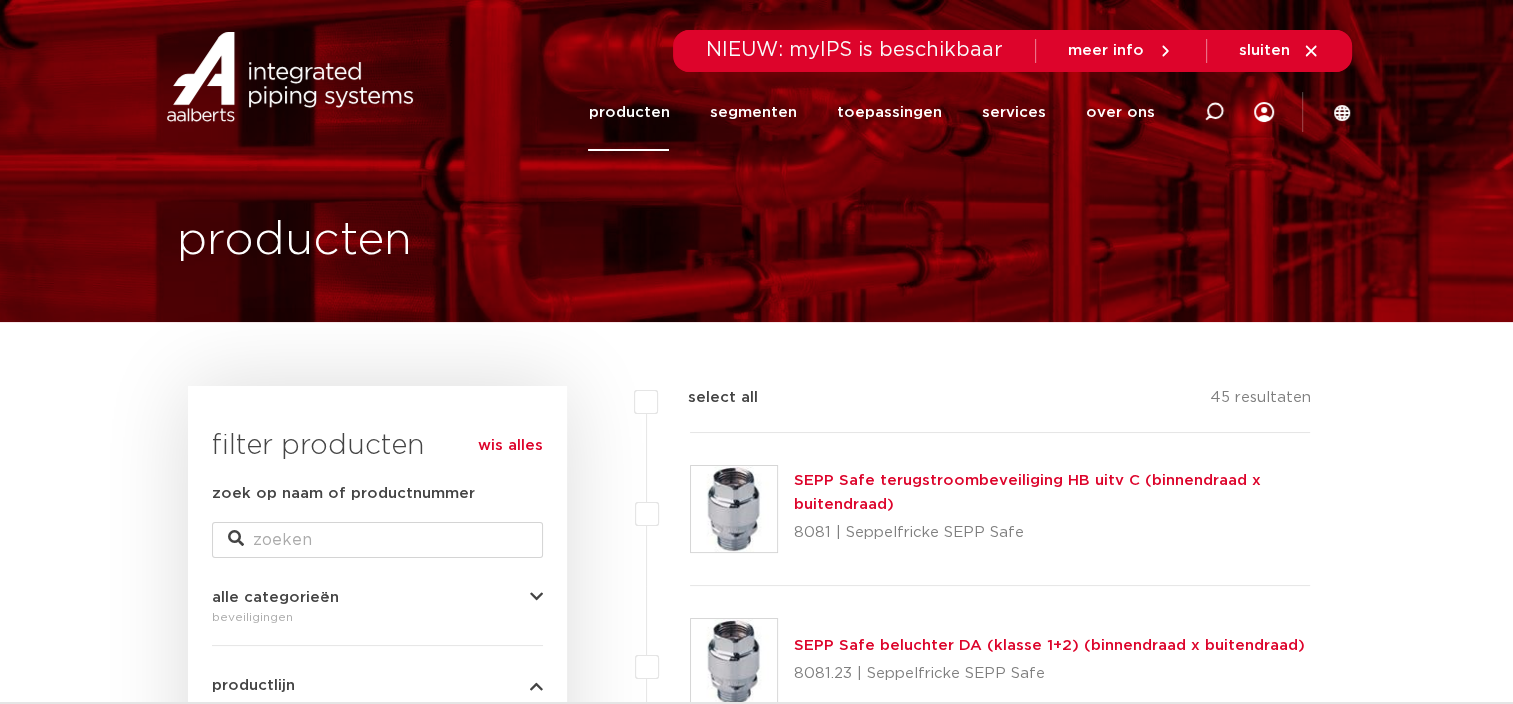 click on "producten" 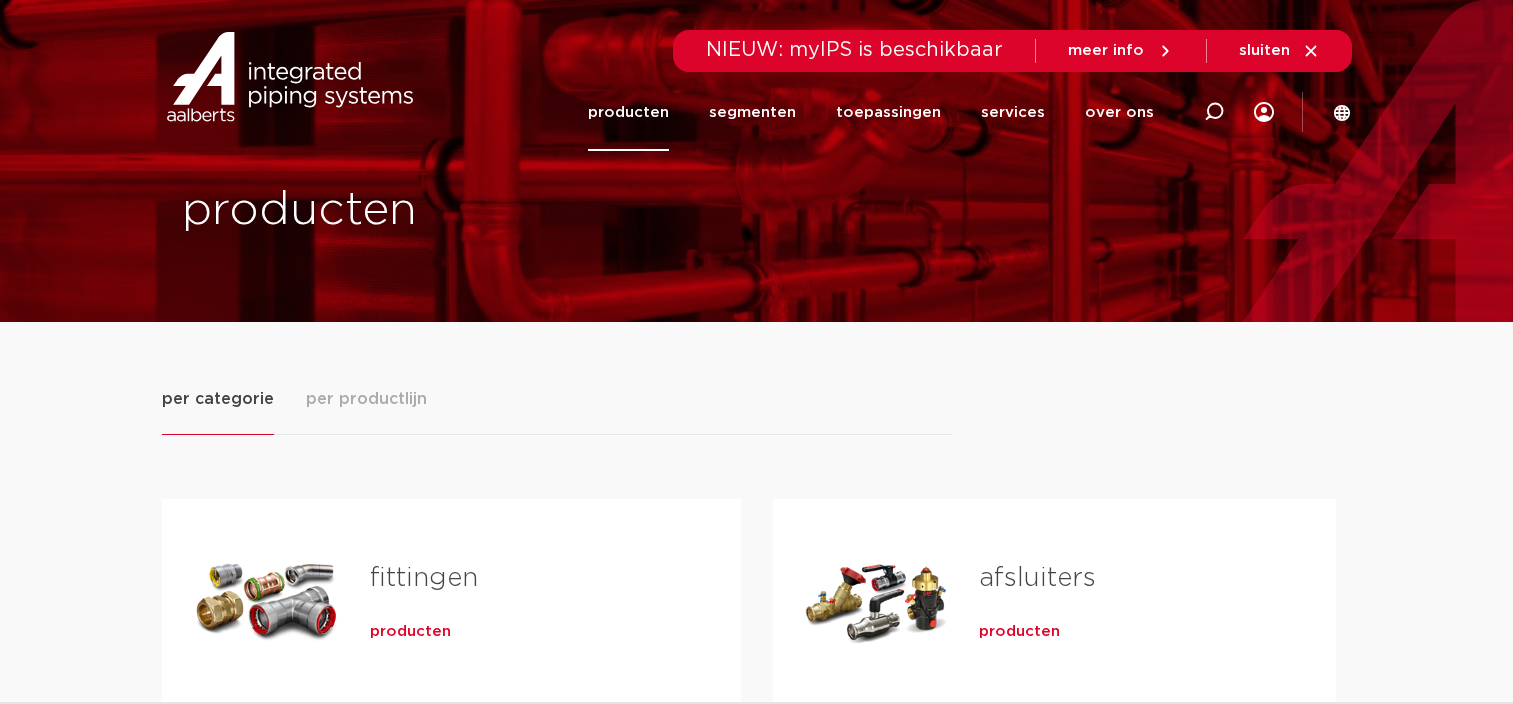 scroll, scrollTop: 0, scrollLeft: 0, axis: both 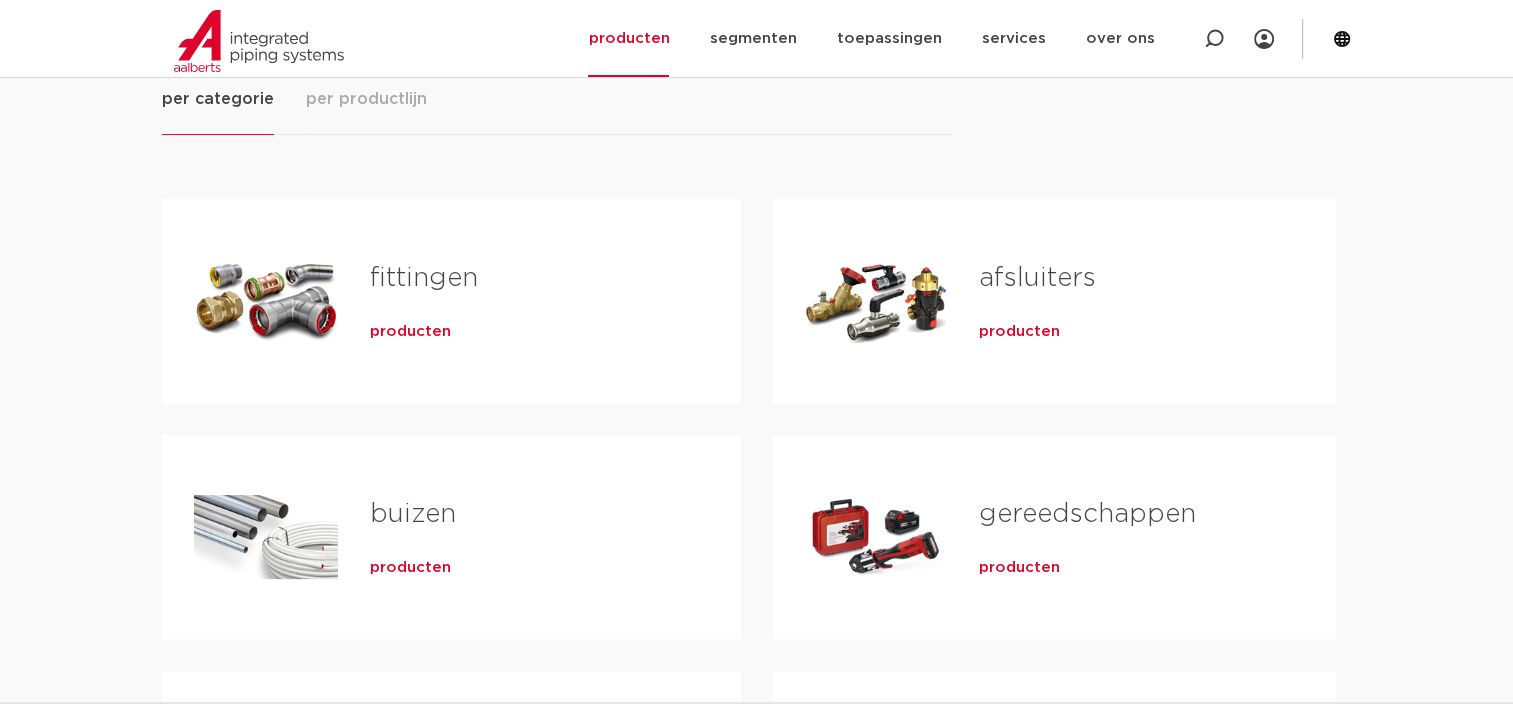 click on "producten" at bounding box center (1019, 332) 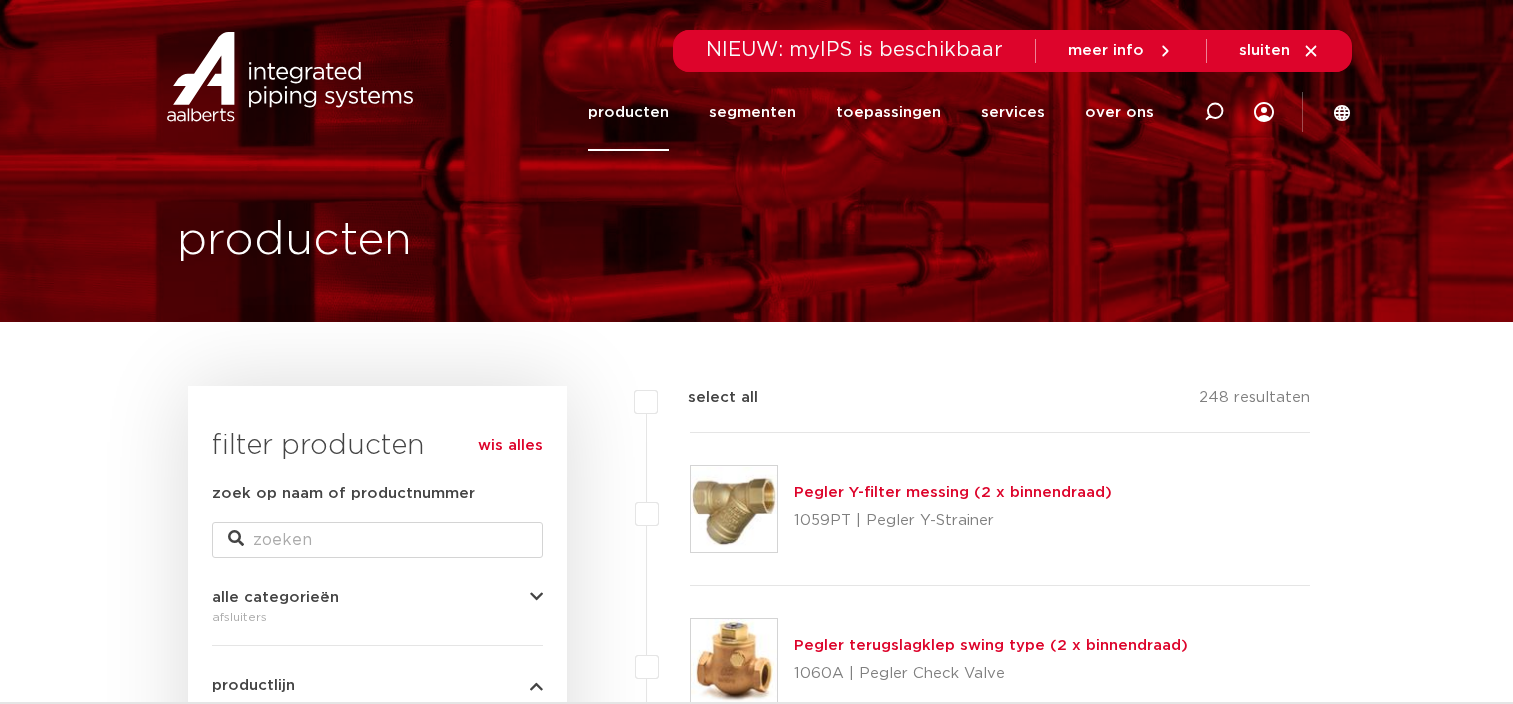 scroll, scrollTop: 0, scrollLeft: 0, axis: both 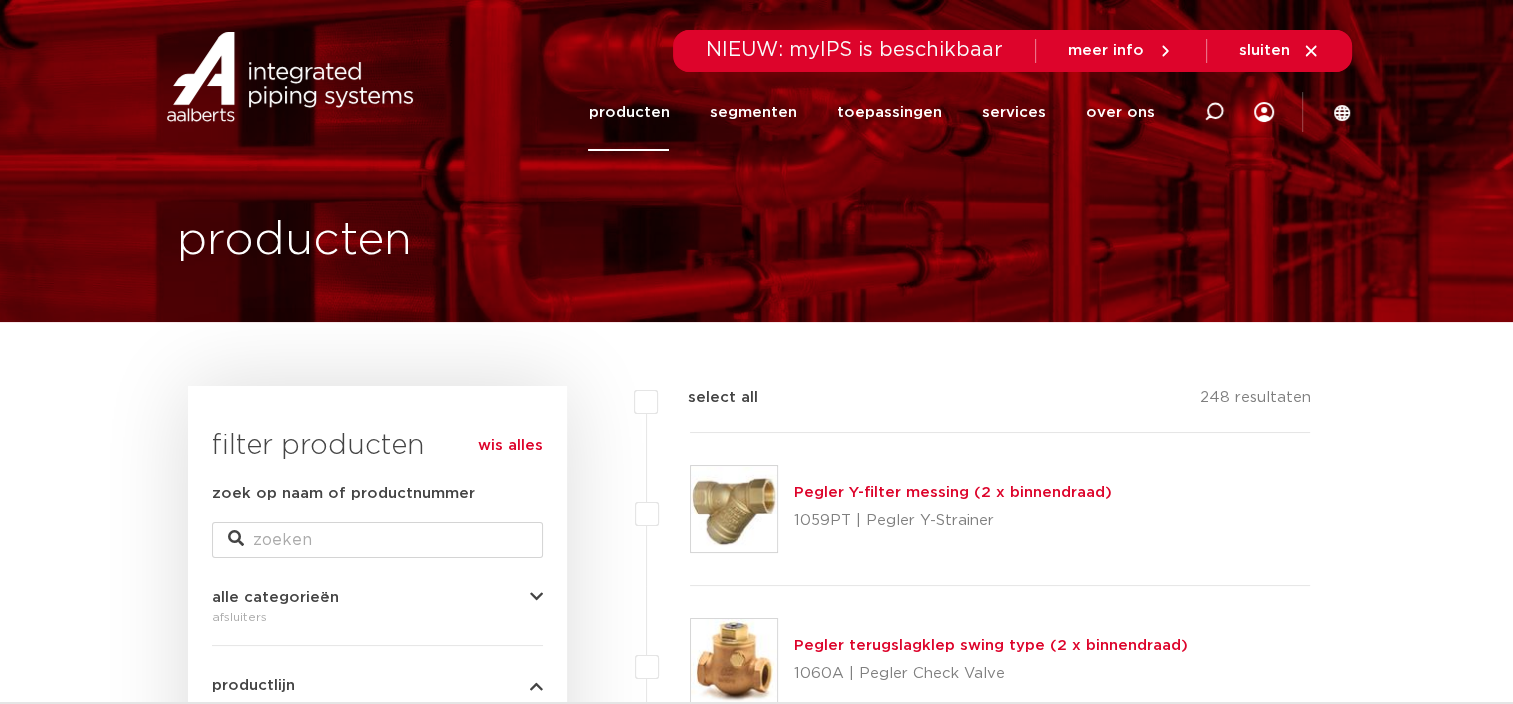 click on "wis alles" at bounding box center [510, 446] 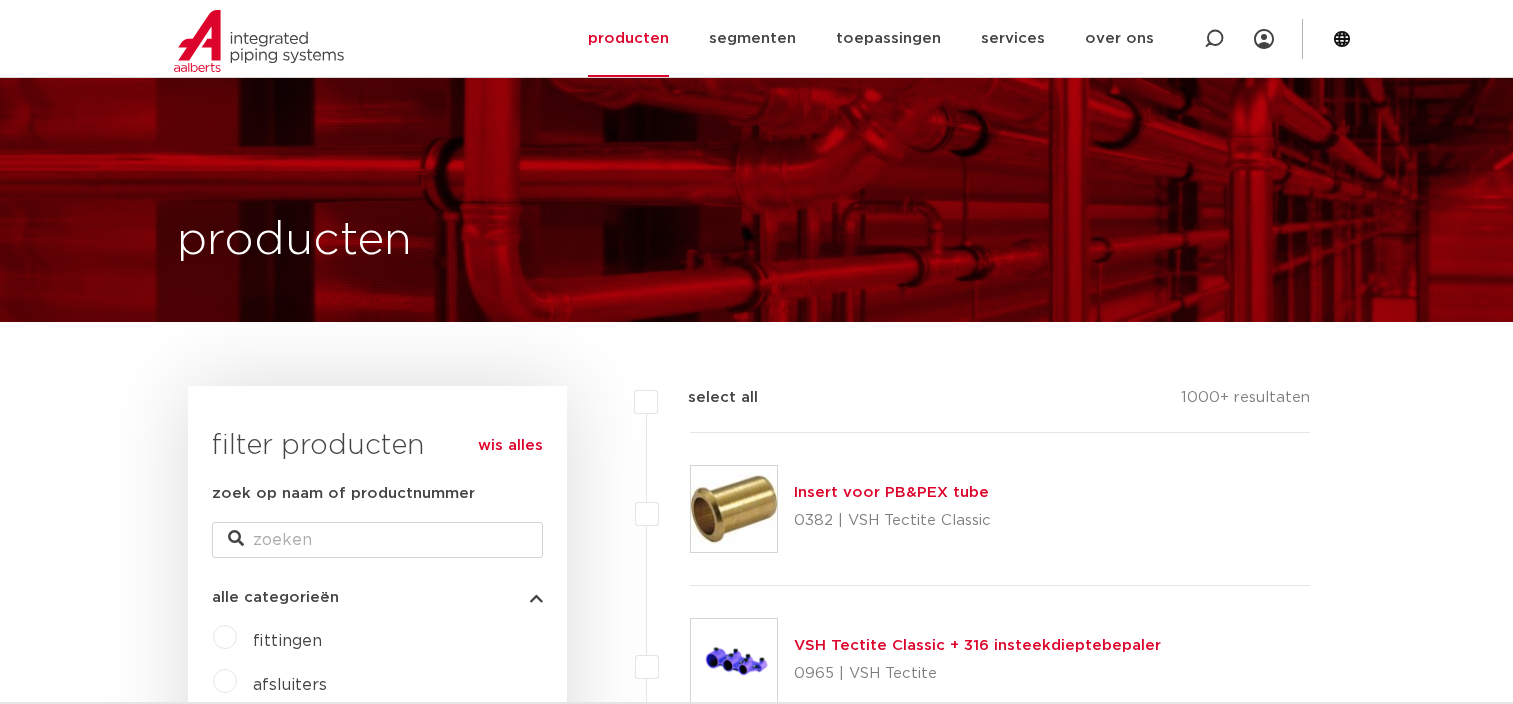 scroll, scrollTop: 500, scrollLeft: 0, axis: vertical 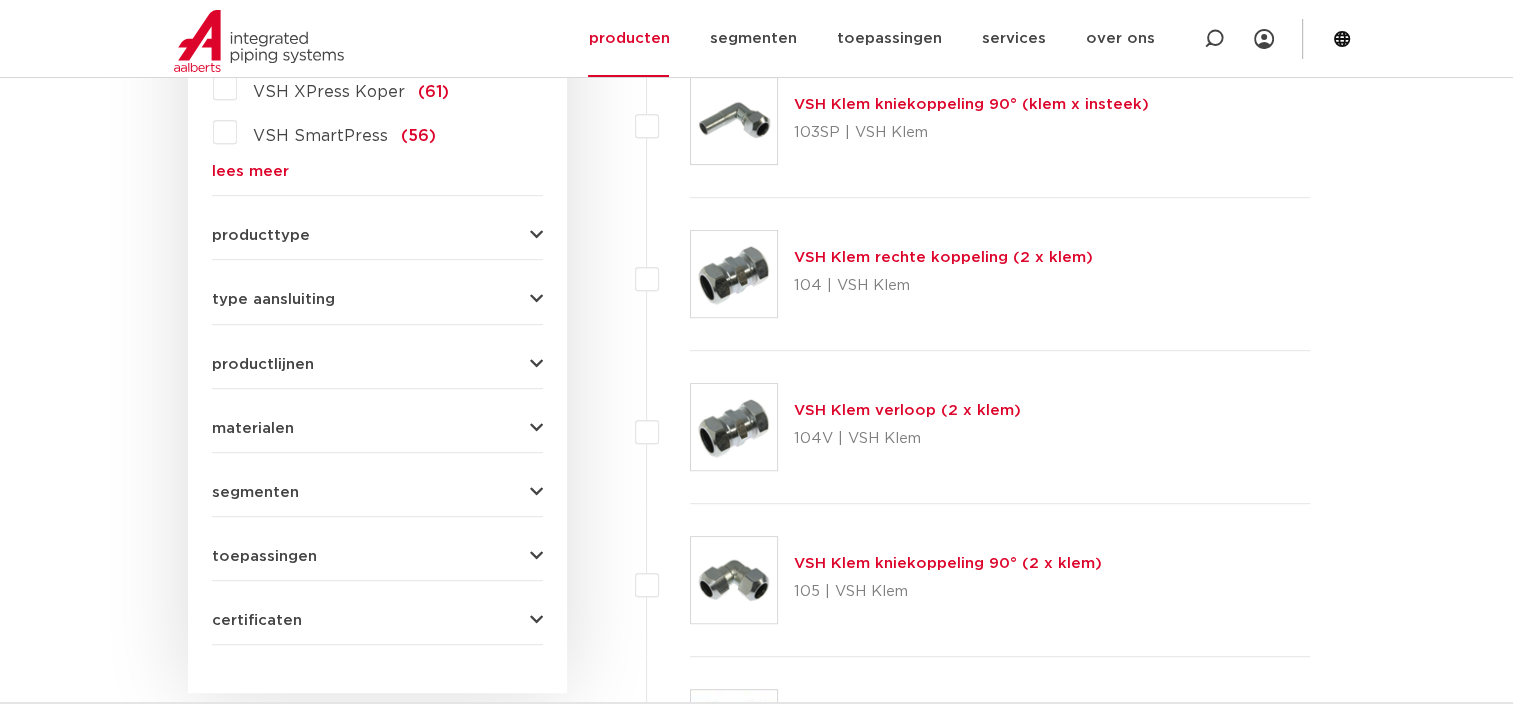 click at bounding box center (536, 556) 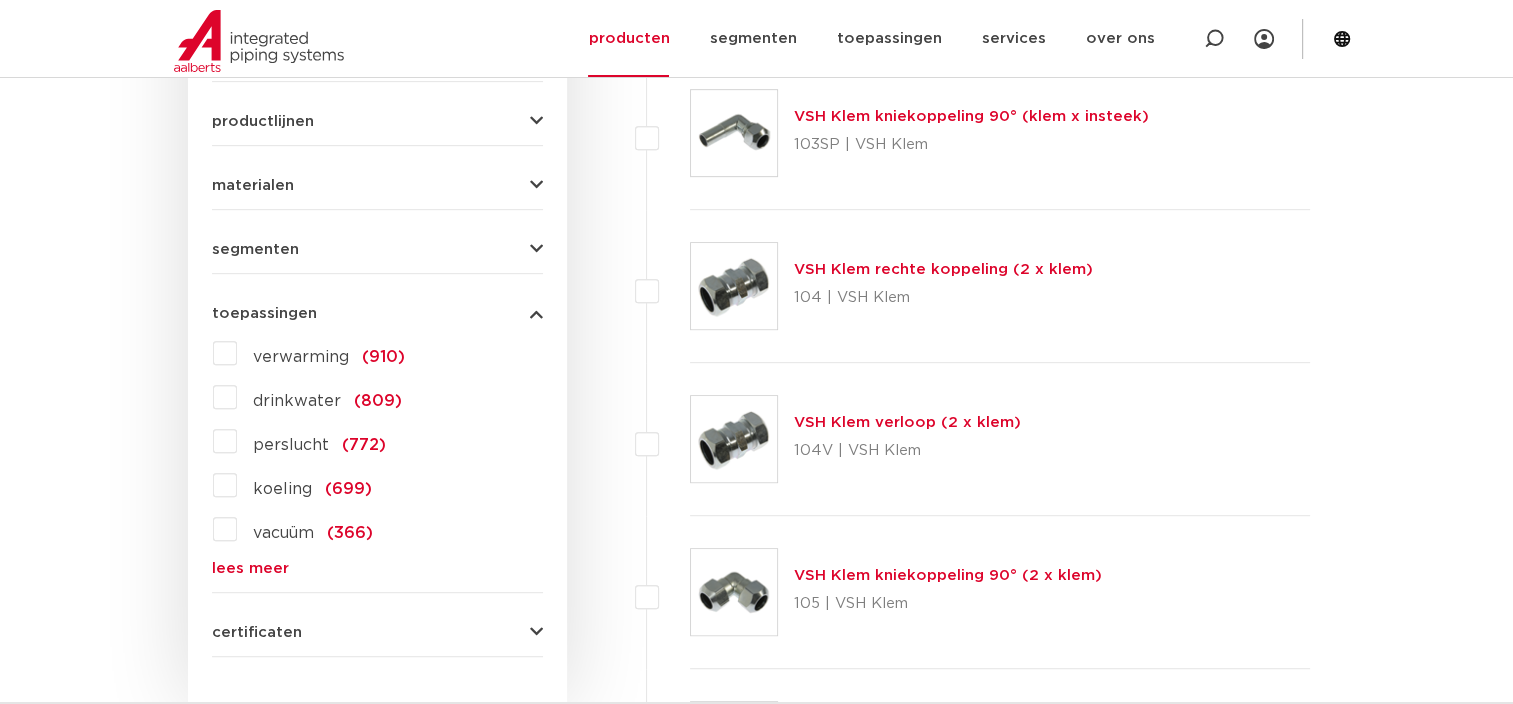 scroll, scrollTop: 1044, scrollLeft: 0, axis: vertical 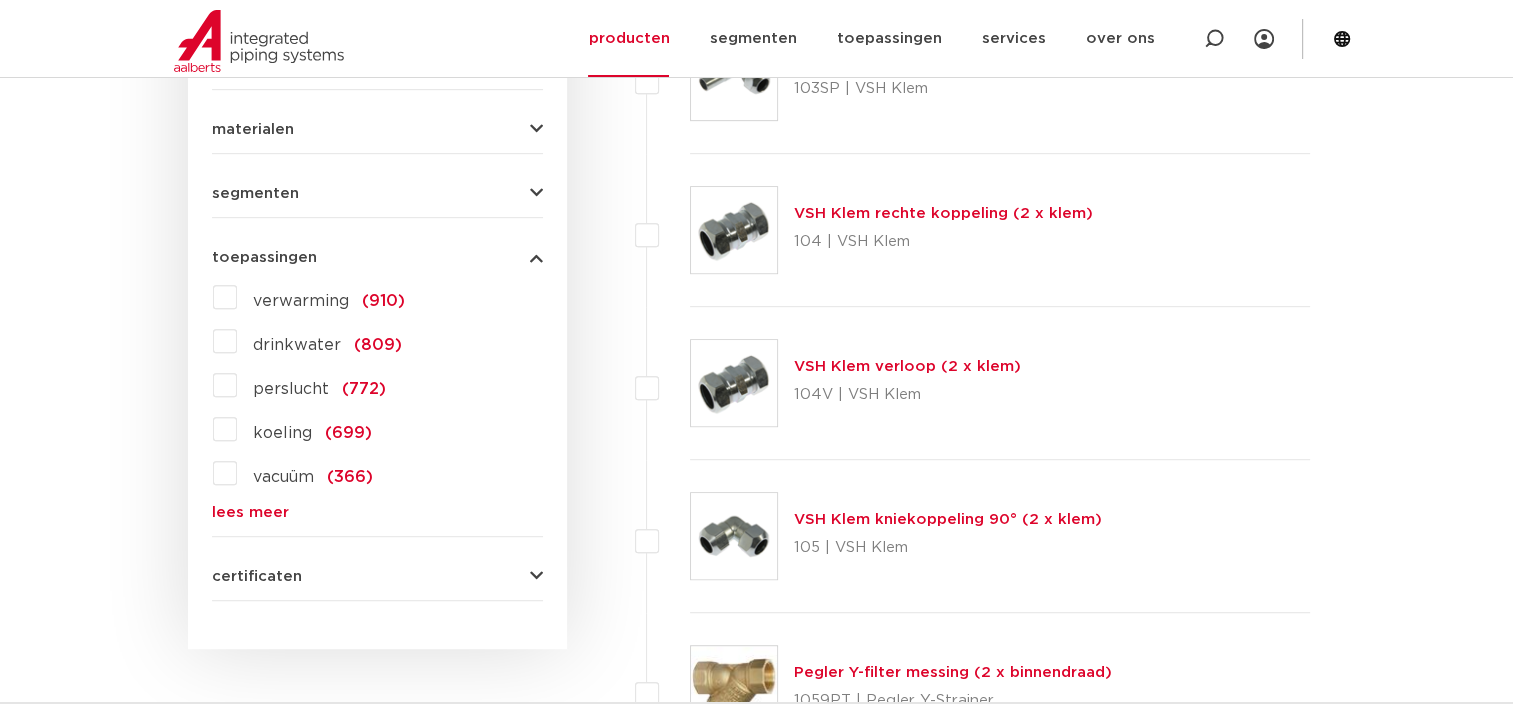 click on "drinkwater
(809)" at bounding box center [319, 341] 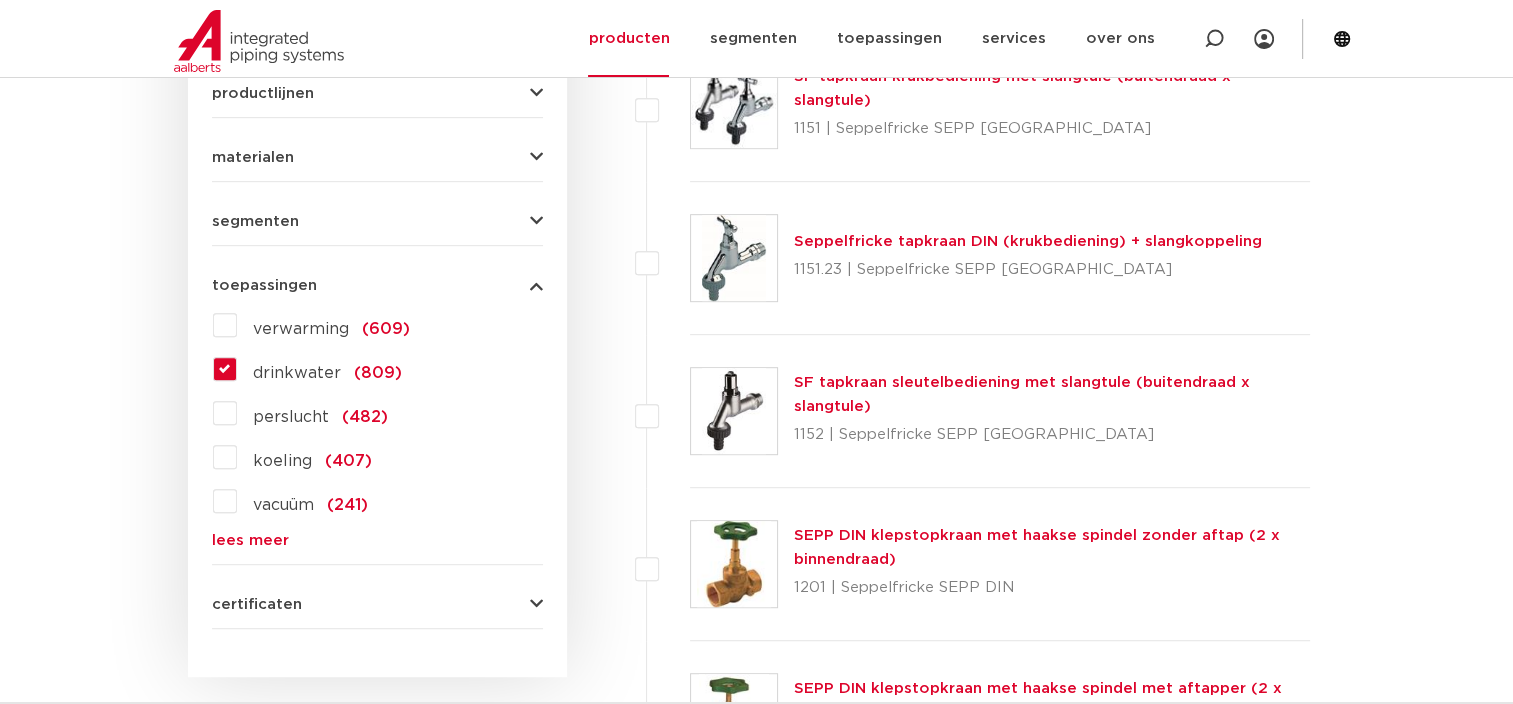 scroll, scrollTop: 0, scrollLeft: 0, axis: both 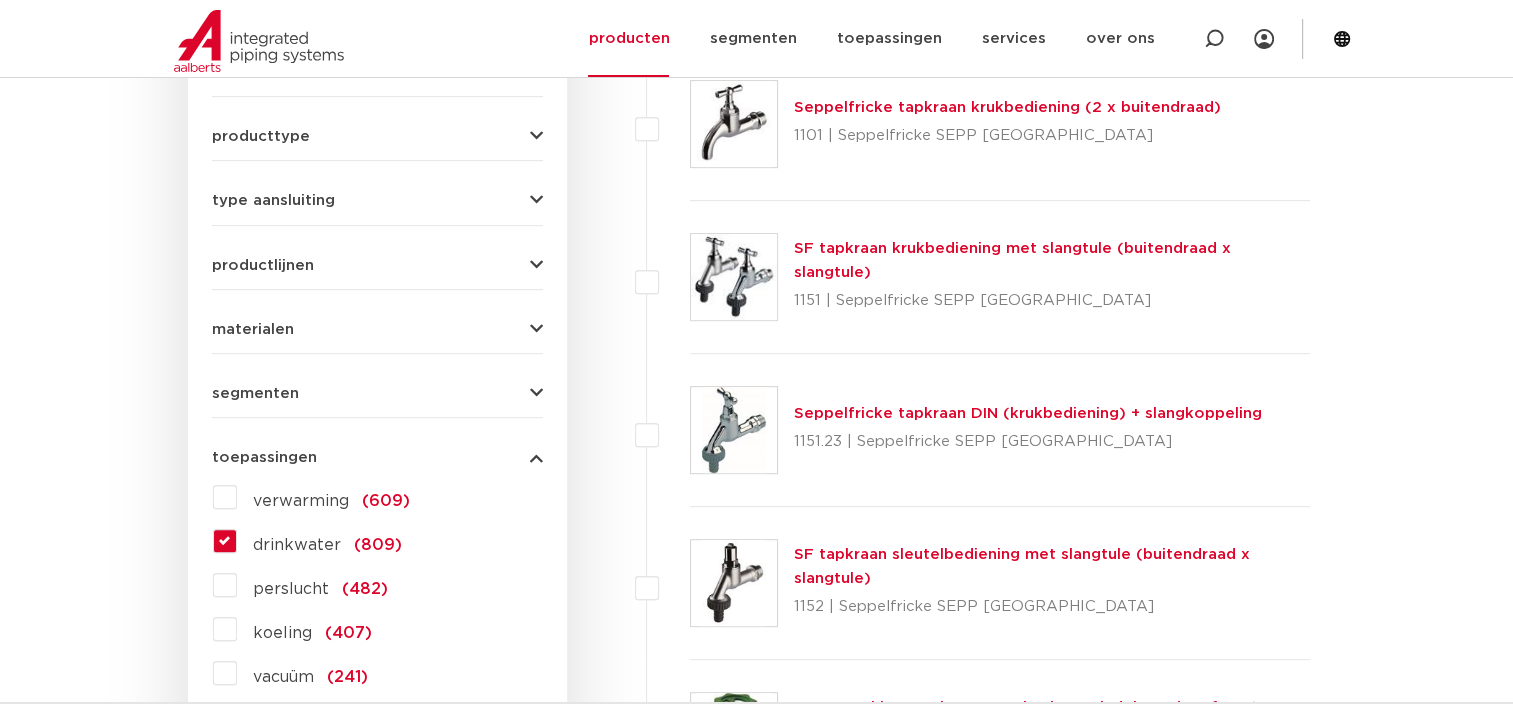 click on "segmenten" at bounding box center [255, 393] 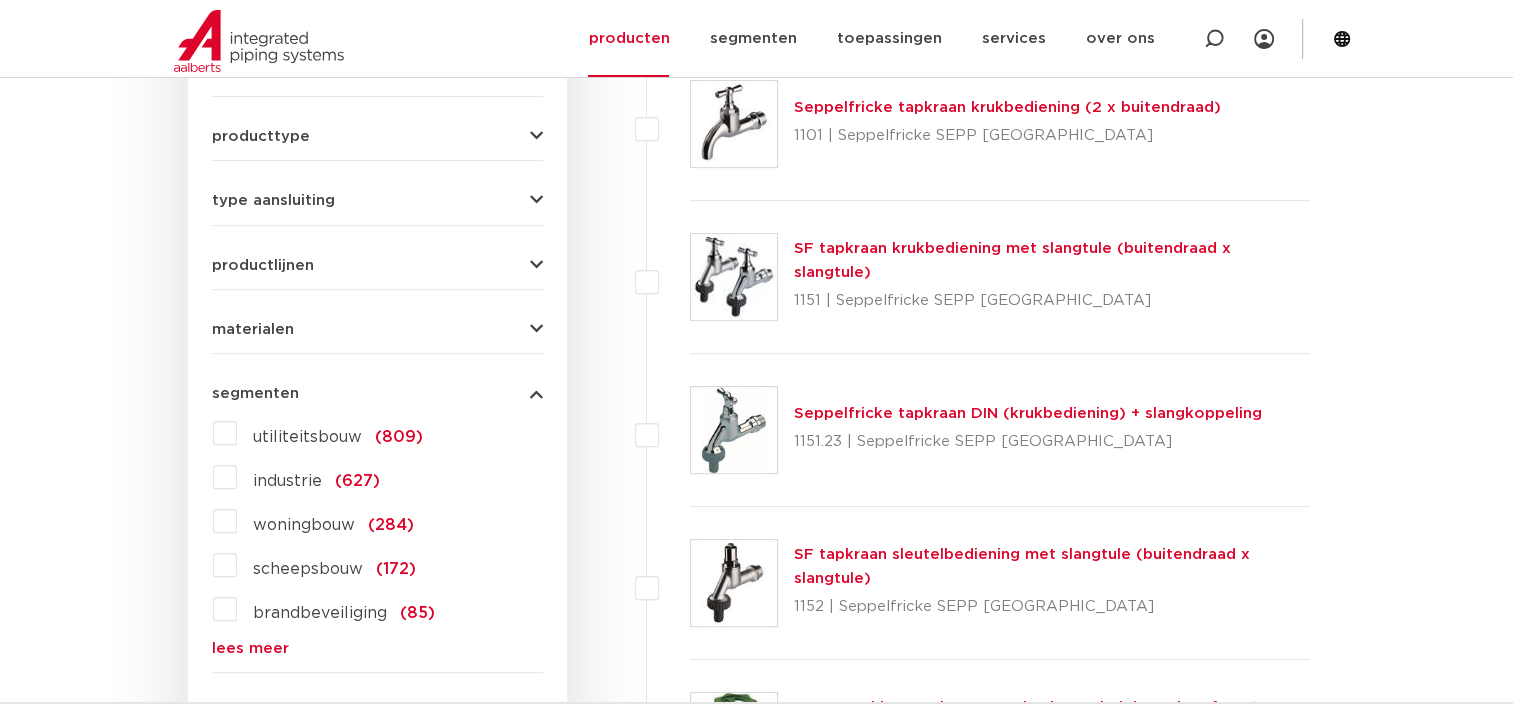 click on "utiliteitsbouw
(809)
industrie
(627)
woningbouw
(284)
scheepsbouw
(172)
brandbeveiliging
(85)
datacenters
(0)
tunnelbouw
(0)
mijnbouw
(0)
lees meer
[PERSON_NAME] [PERSON_NAME]" at bounding box center [377, 536] 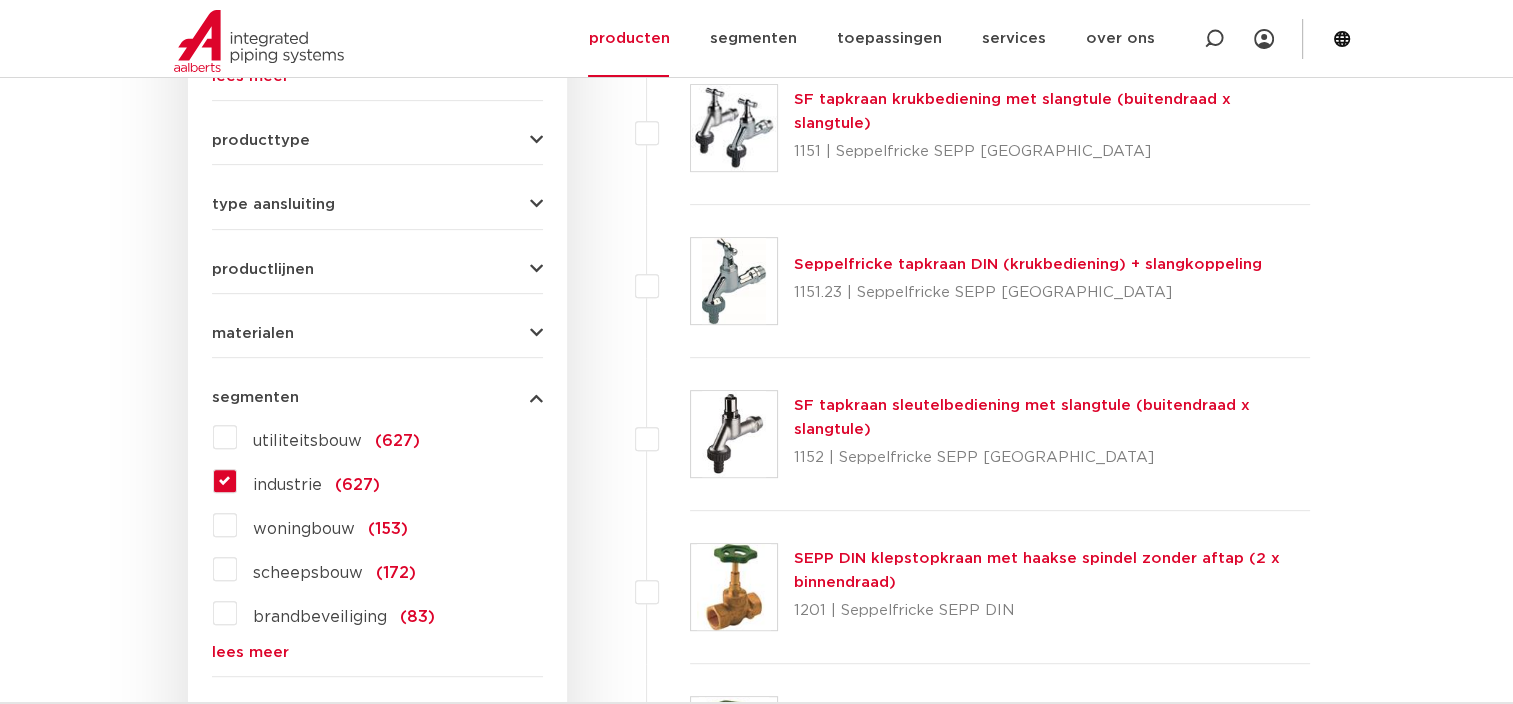 scroll, scrollTop: 0, scrollLeft: 0, axis: both 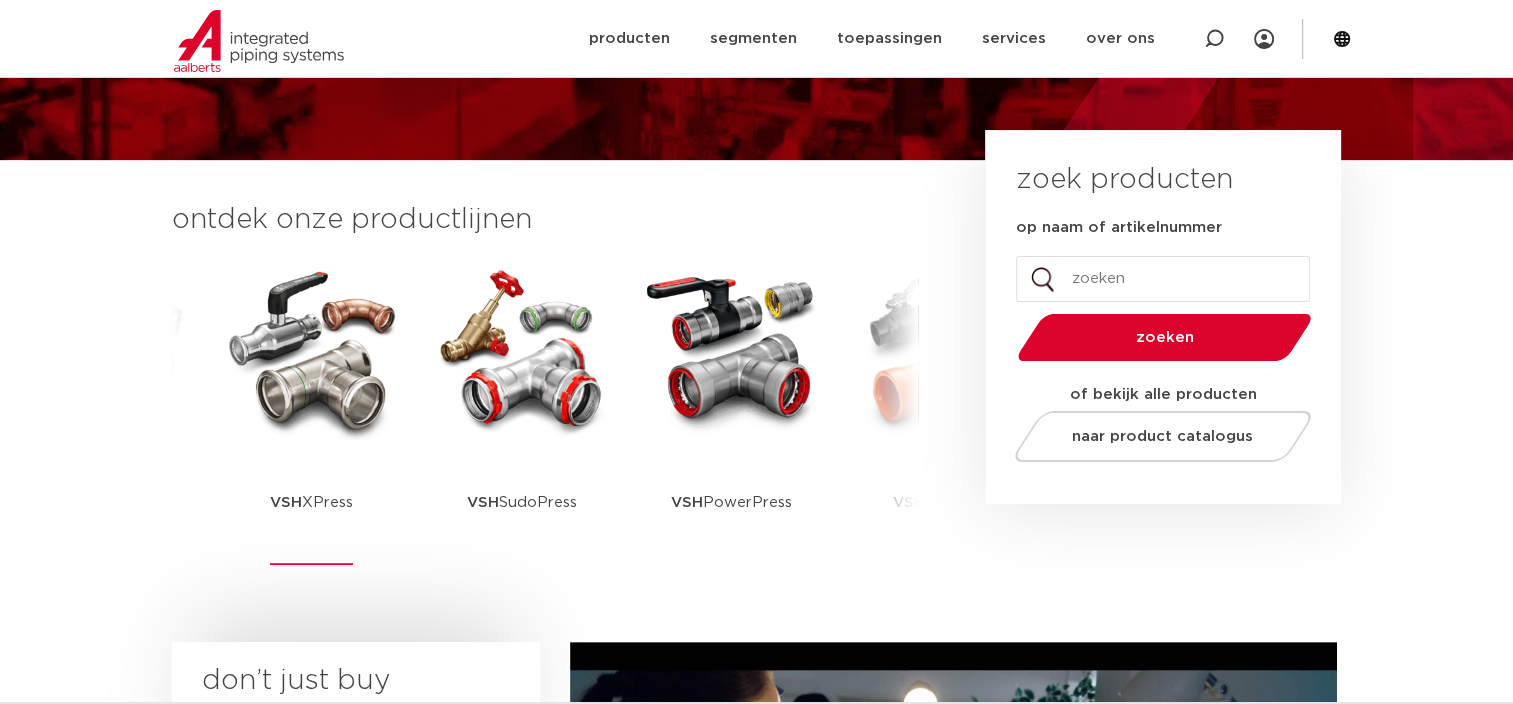 click at bounding box center [312, 350] 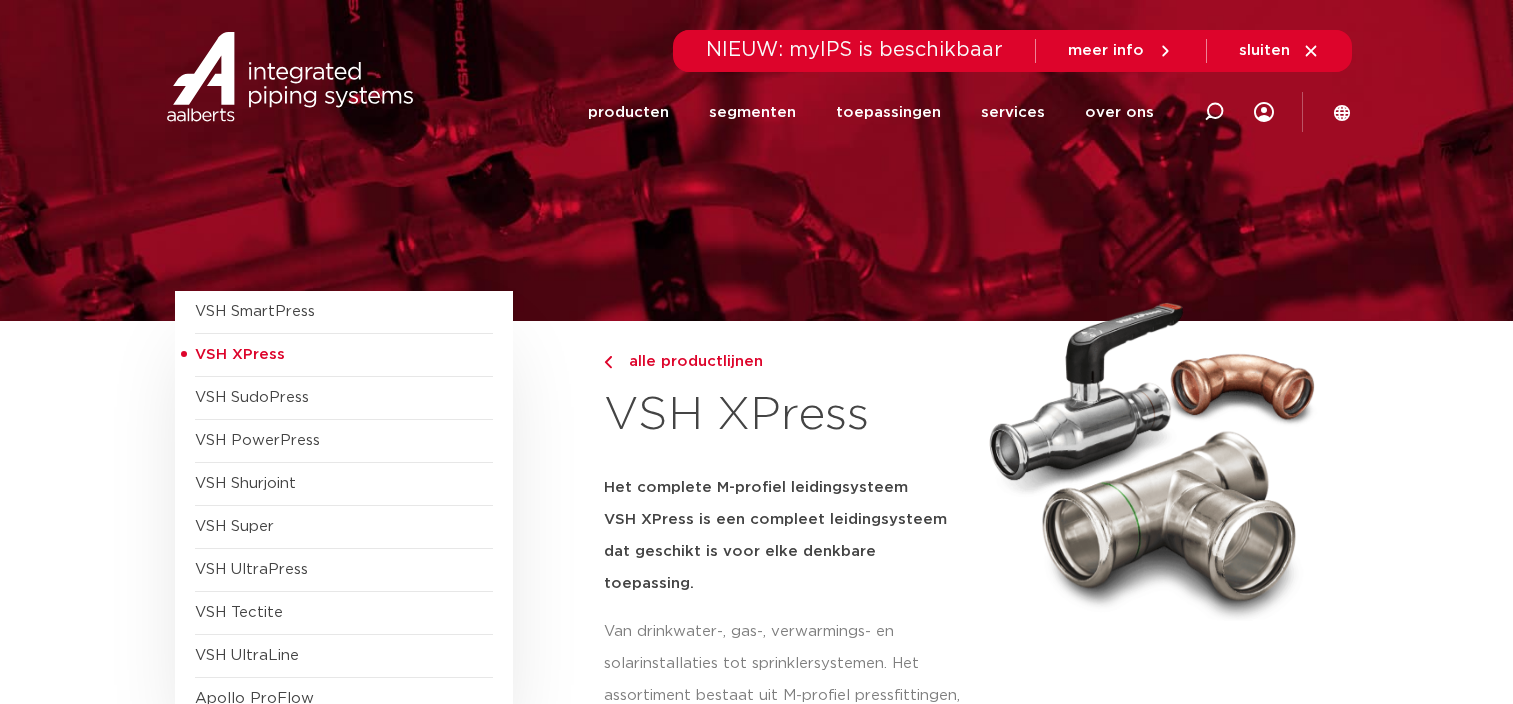 scroll, scrollTop: 0, scrollLeft: 0, axis: both 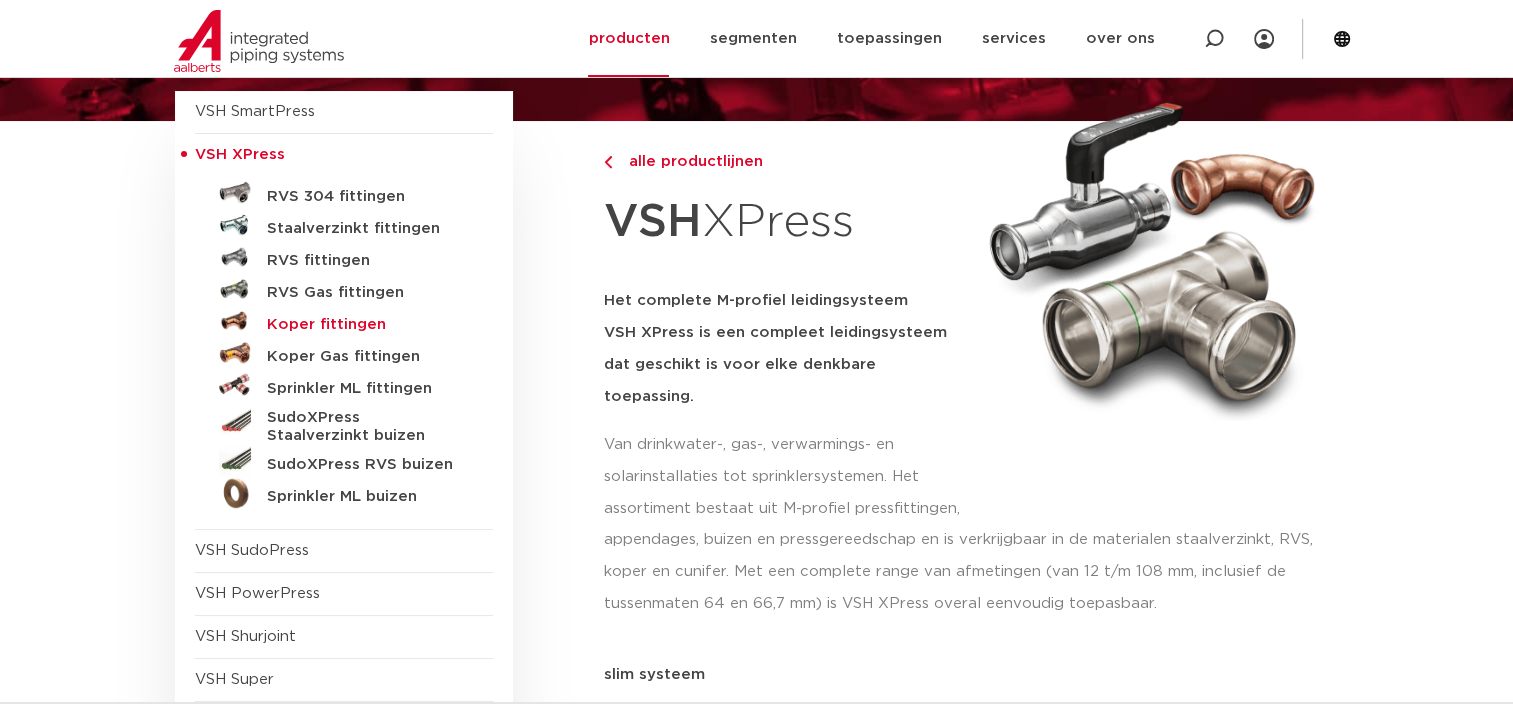 click on "Koper fittingen" at bounding box center [366, 325] 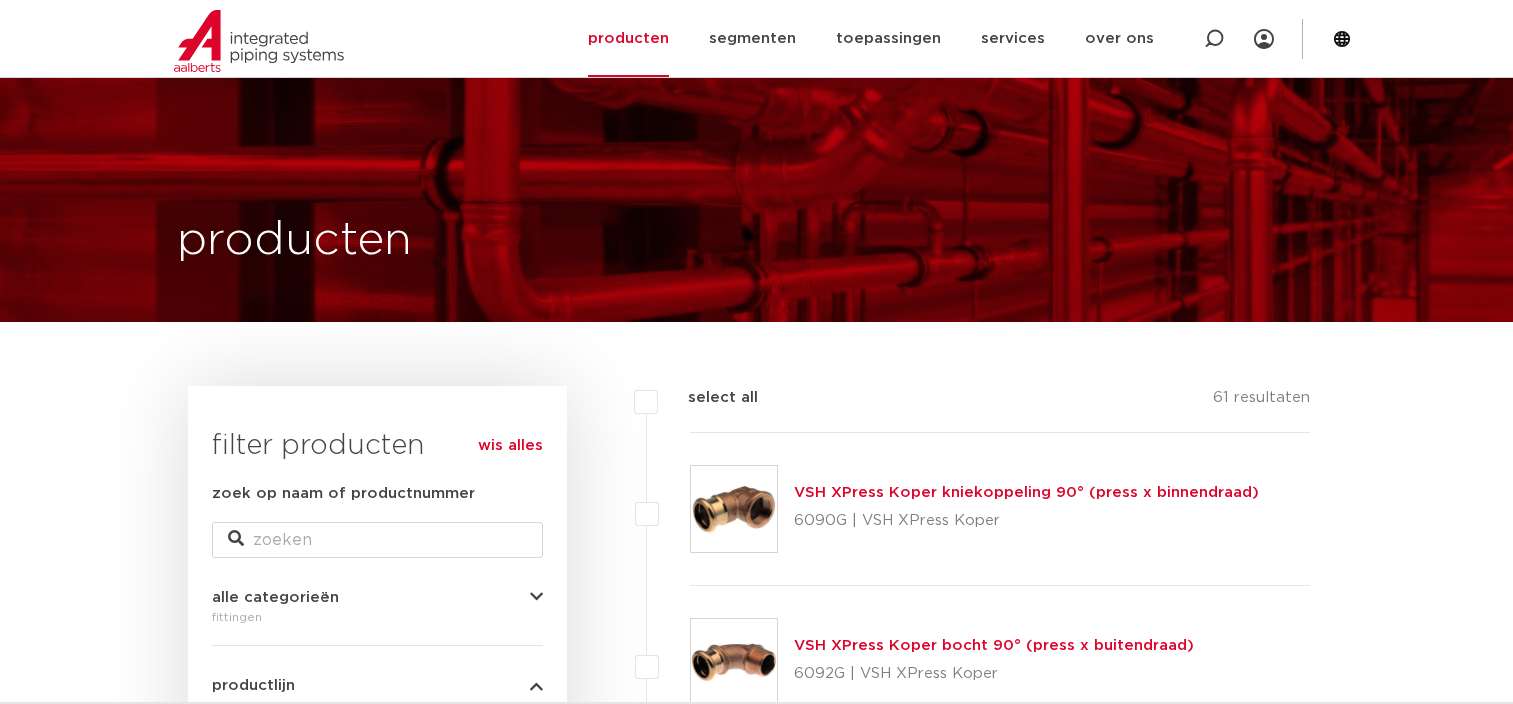 scroll, scrollTop: 200, scrollLeft: 0, axis: vertical 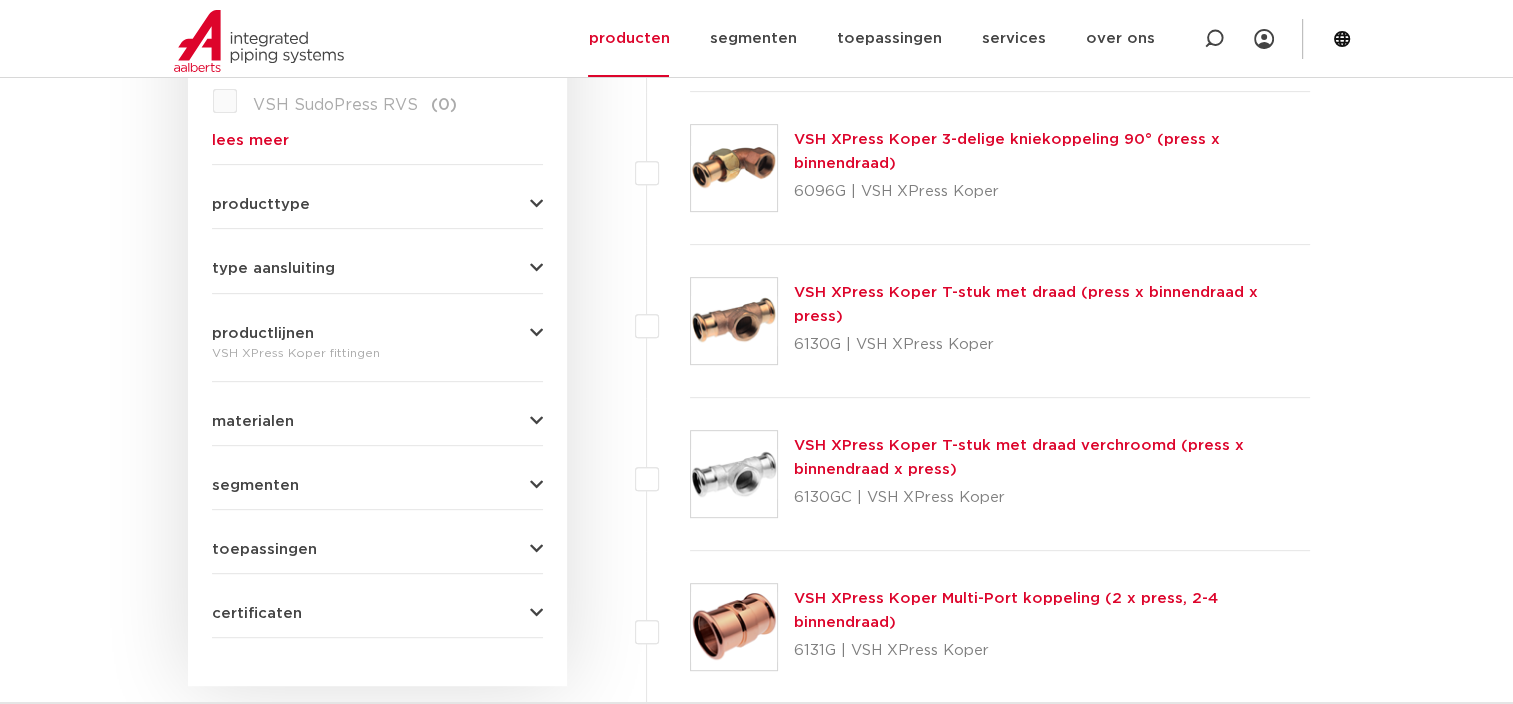 click on "zoek op naam of productnummer
alle categorieën
fittingen
fittingen
afsluiters
buizen
gereedschappen
kranen" at bounding box center (377, 160) 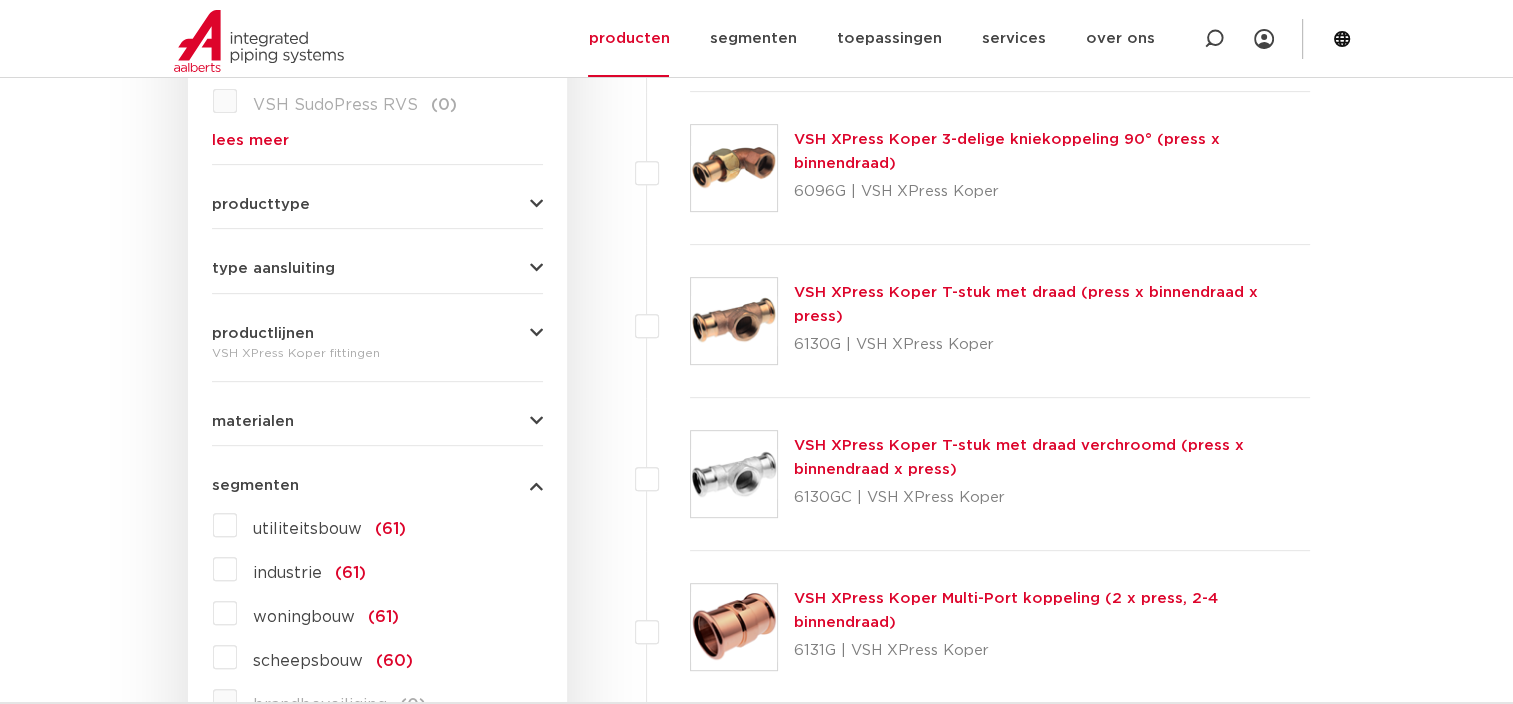 scroll, scrollTop: 900, scrollLeft: 0, axis: vertical 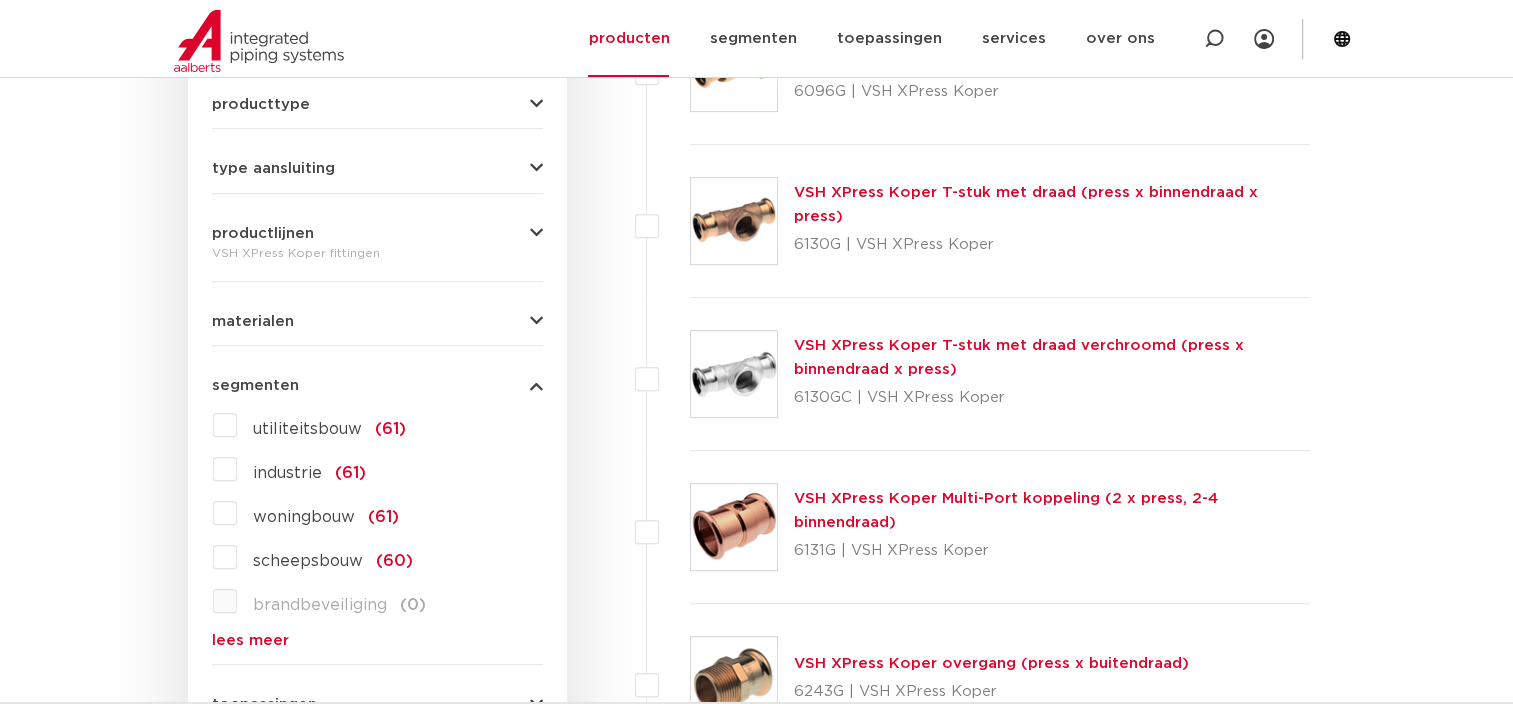 click on "woningbouw
(61)" at bounding box center [318, 513] 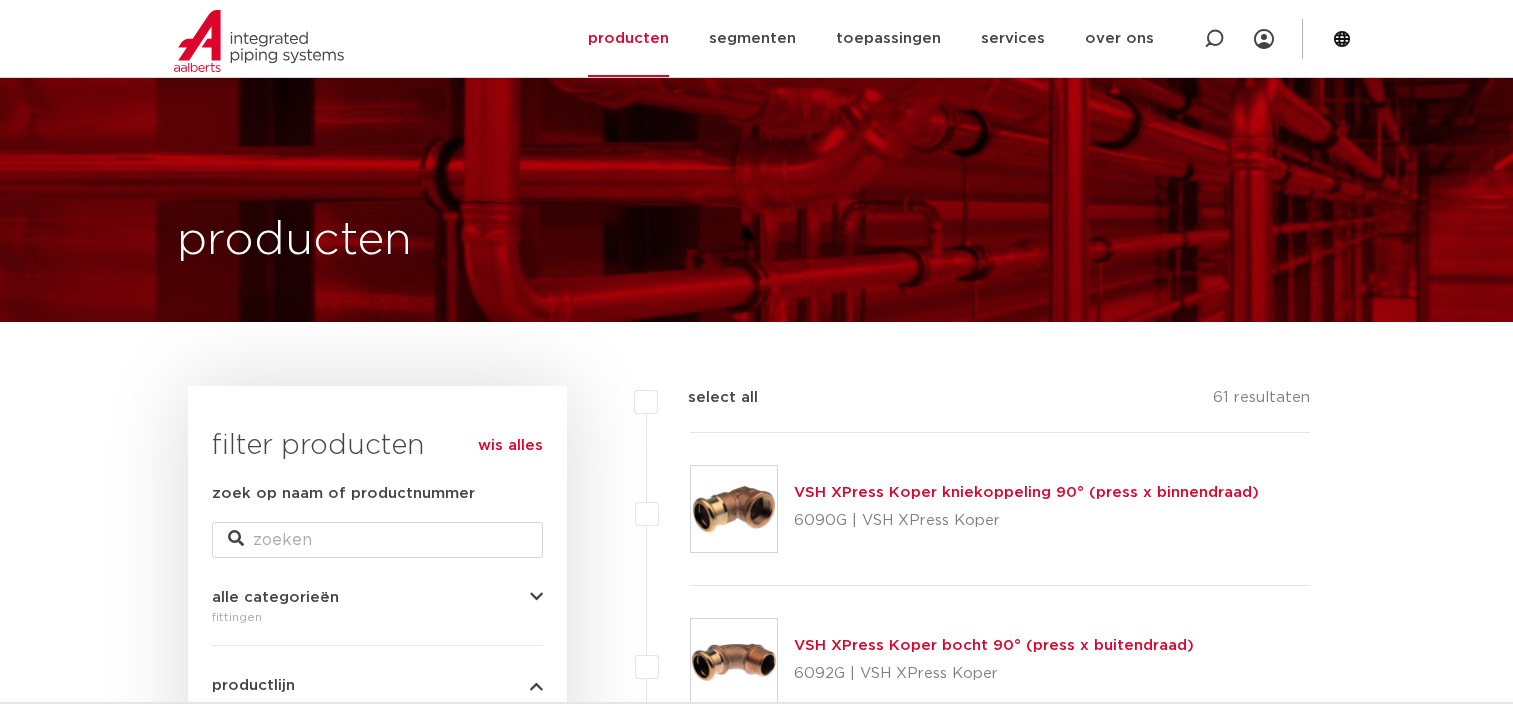 scroll, scrollTop: 880, scrollLeft: 0, axis: vertical 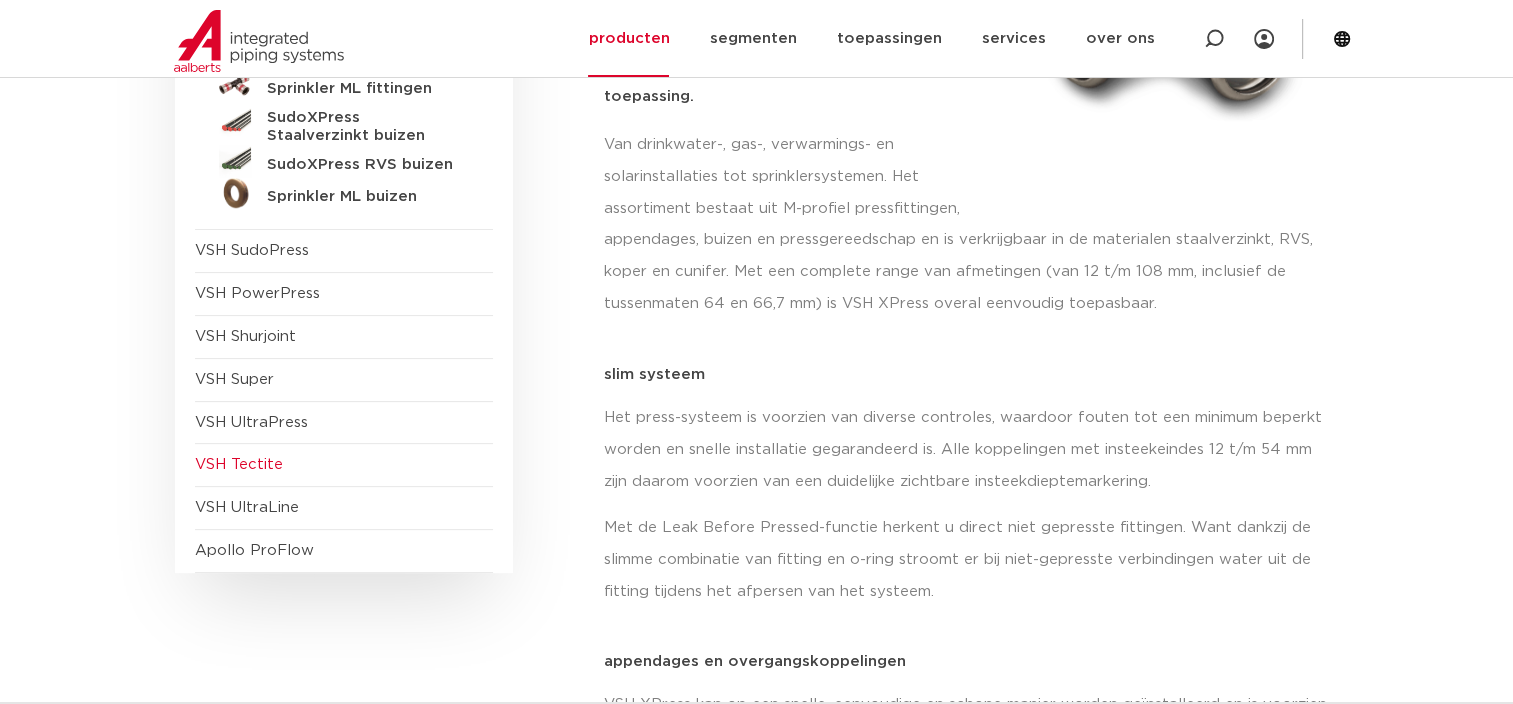 click on "VSH Tectite" at bounding box center (239, 464) 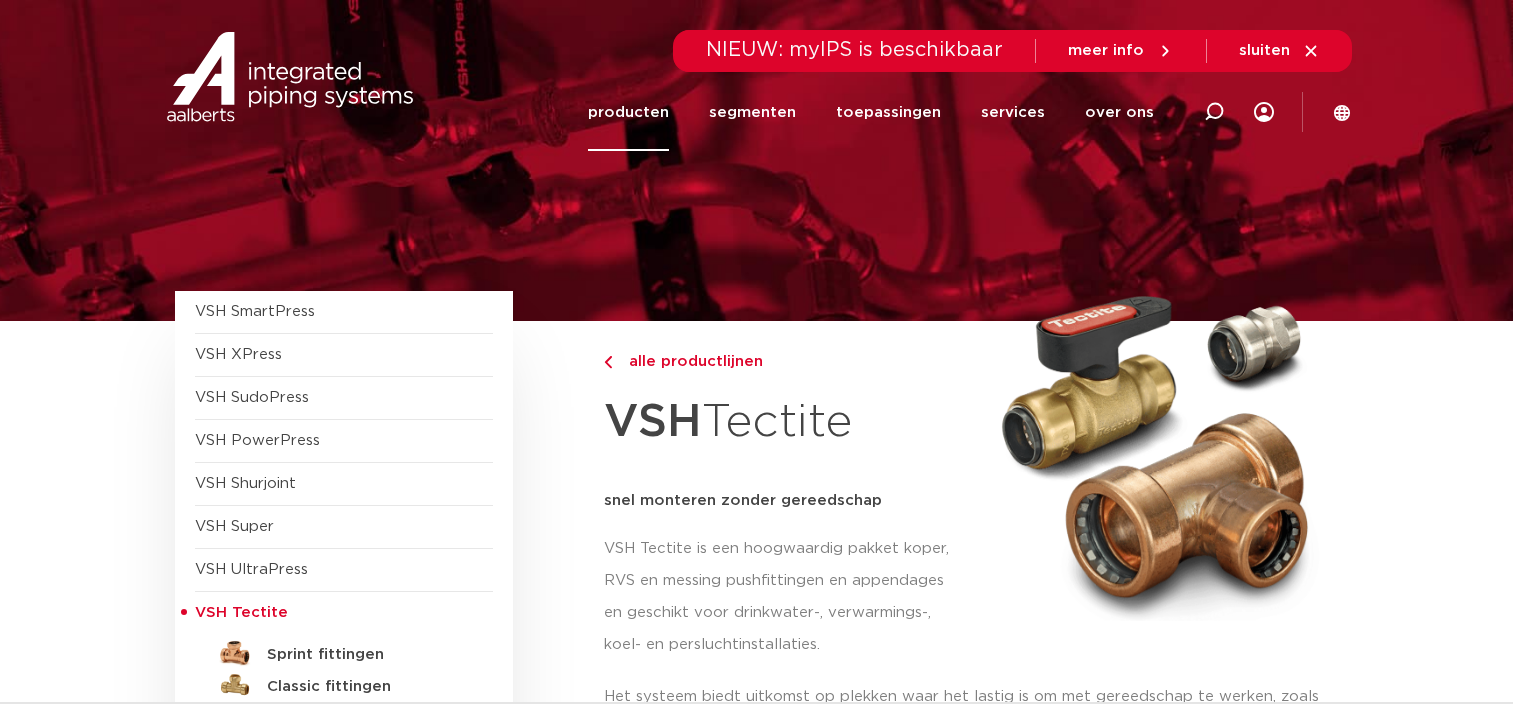 scroll, scrollTop: 0, scrollLeft: 0, axis: both 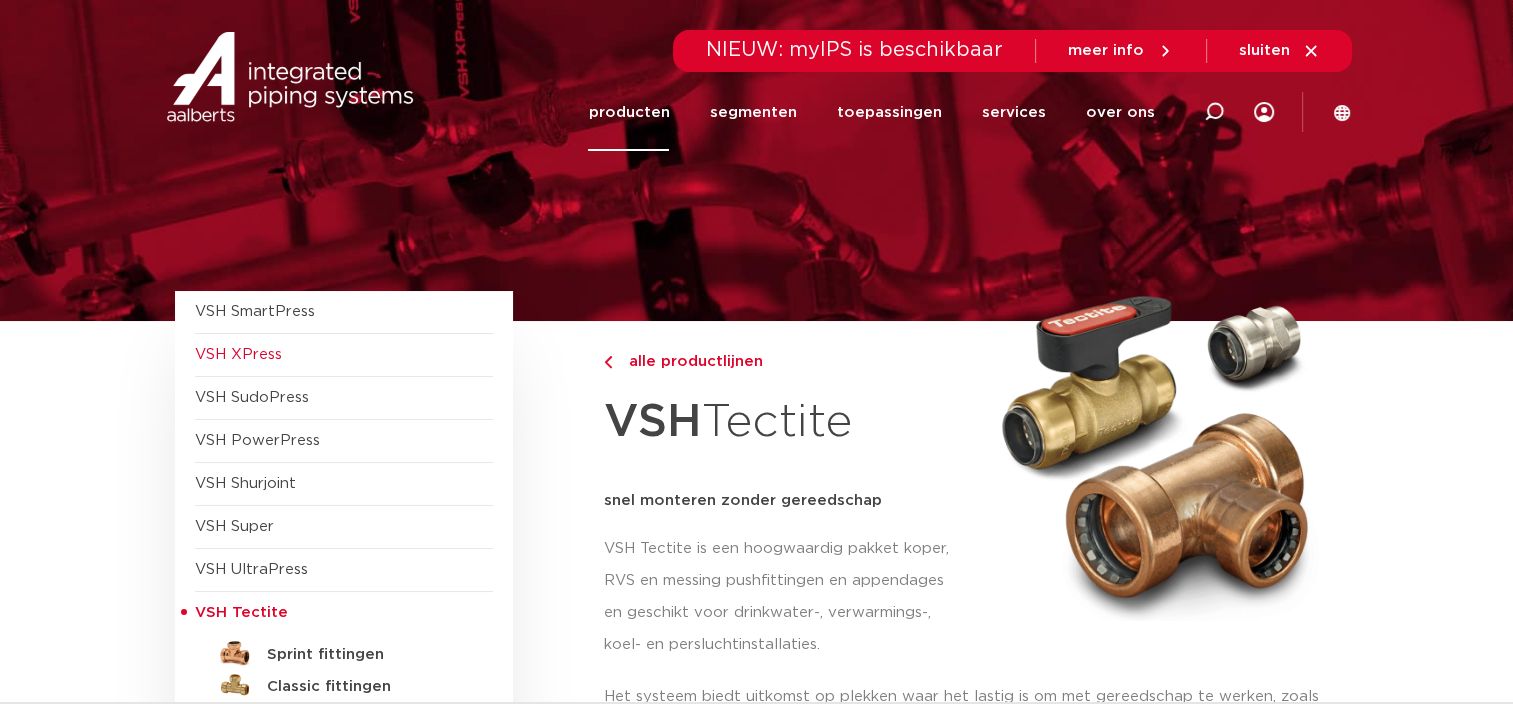 click on "VSH XPress" at bounding box center (238, 354) 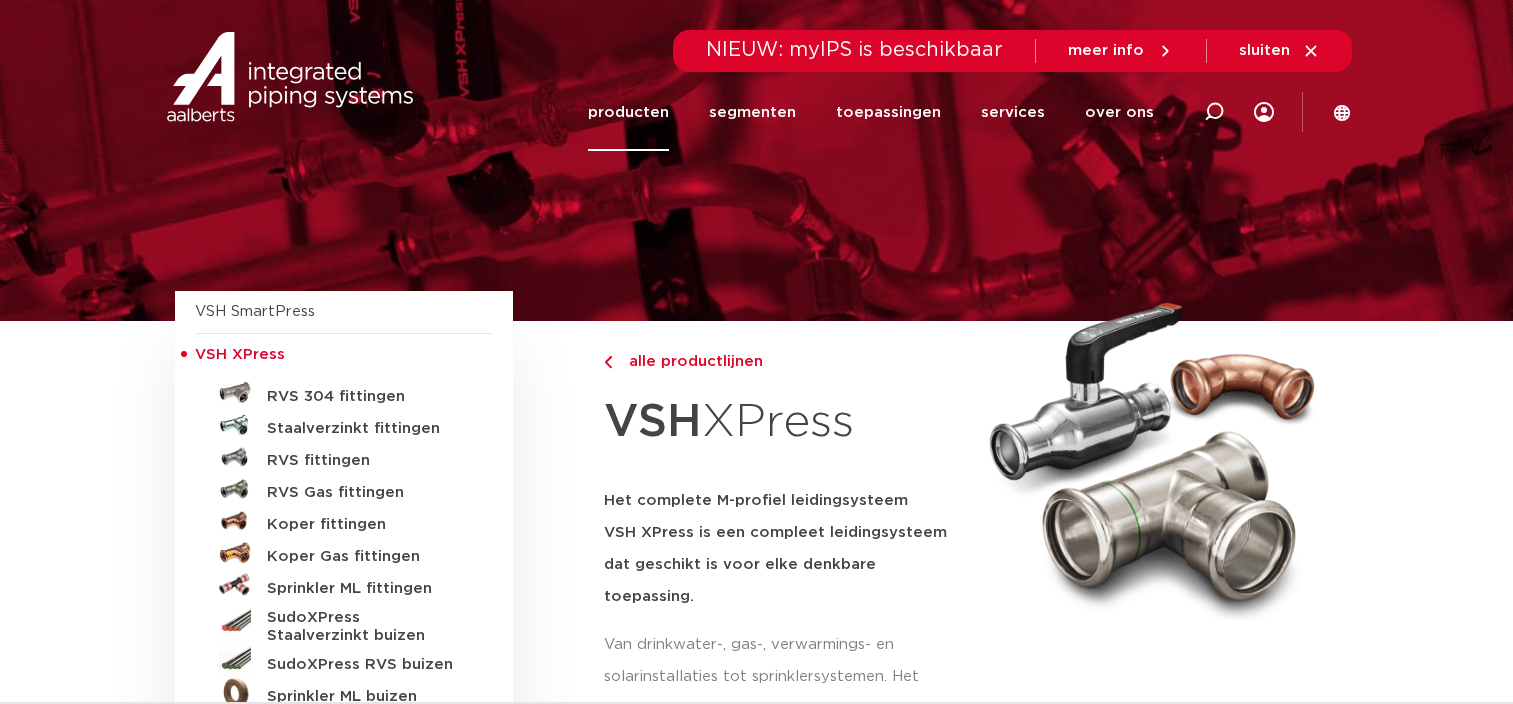 scroll, scrollTop: 0, scrollLeft: 0, axis: both 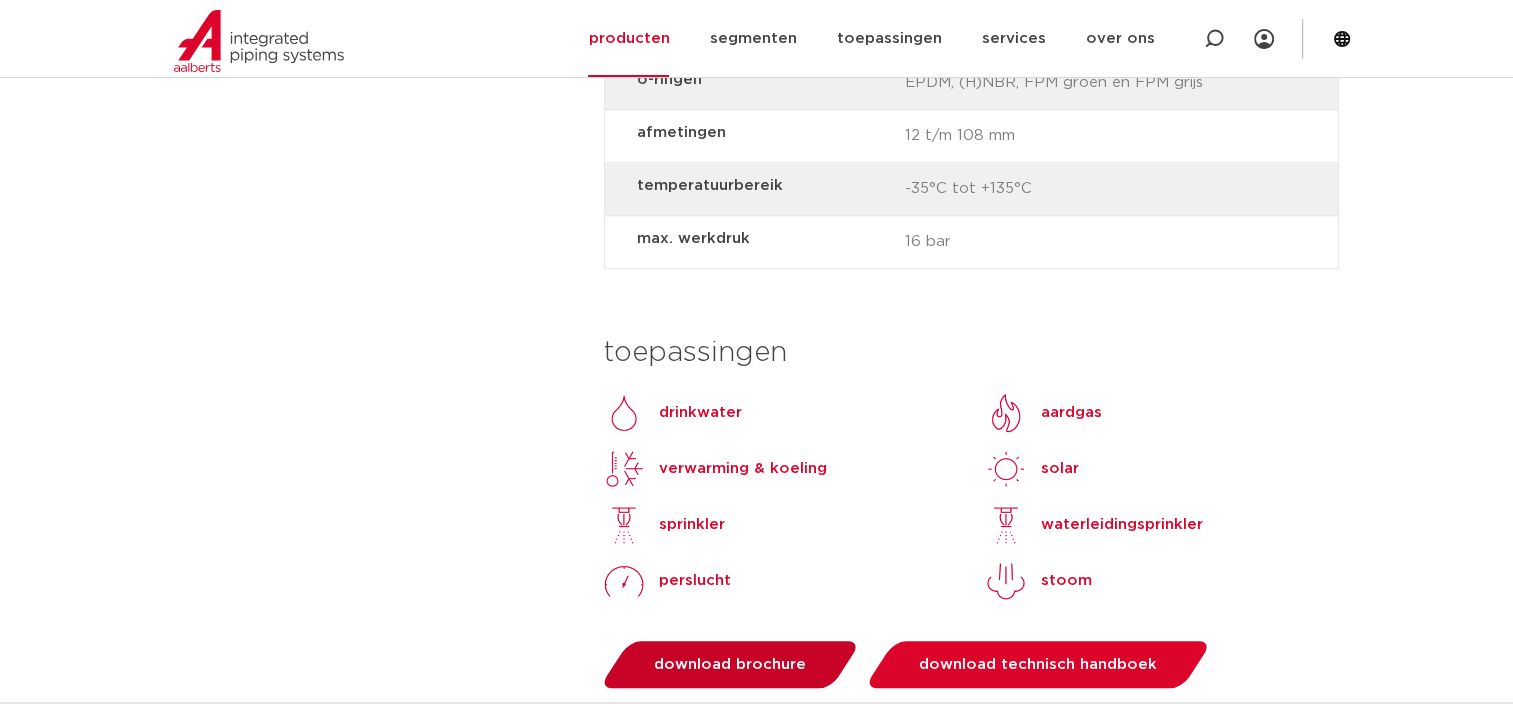 click on "download brochure" at bounding box center (730, 664) 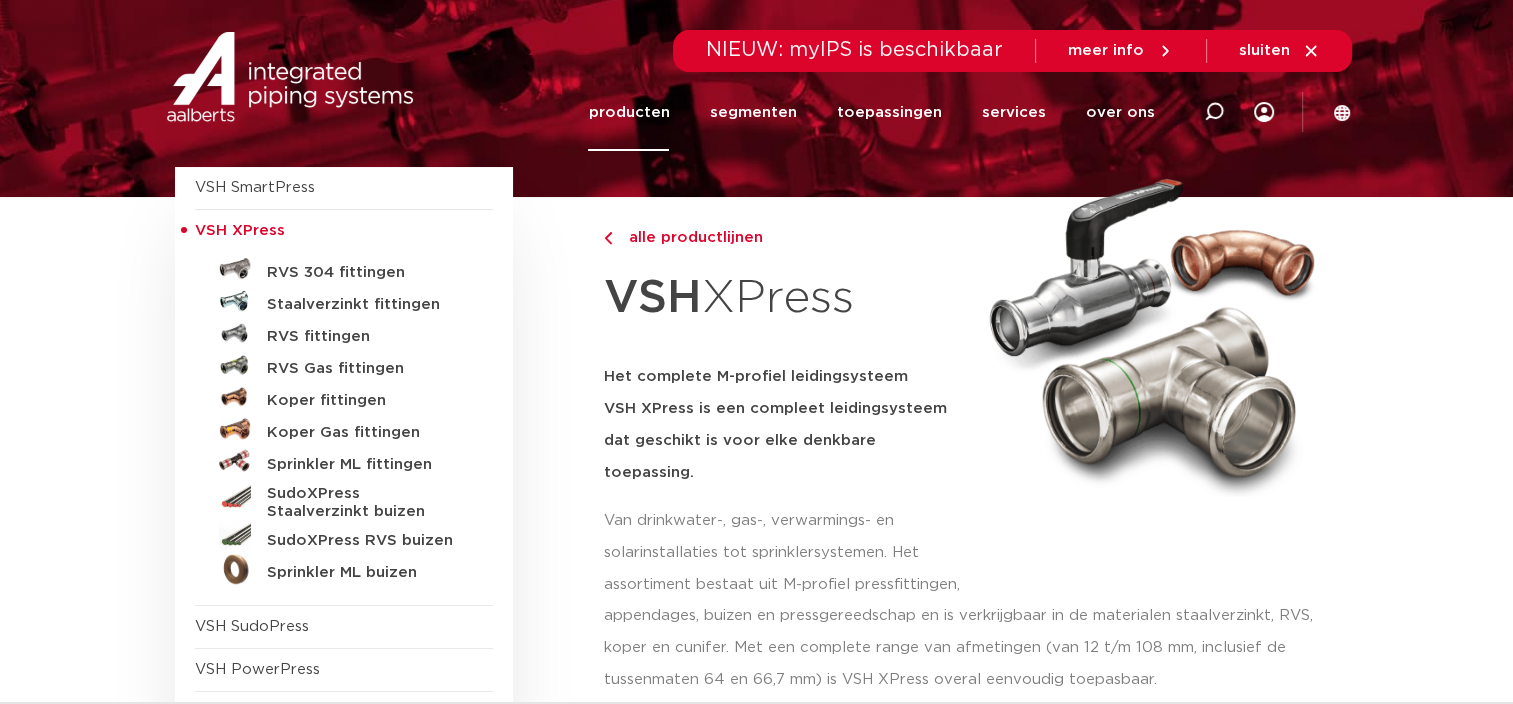 scroll, scrollTop: 0, scrollLeft: 0, axis: both 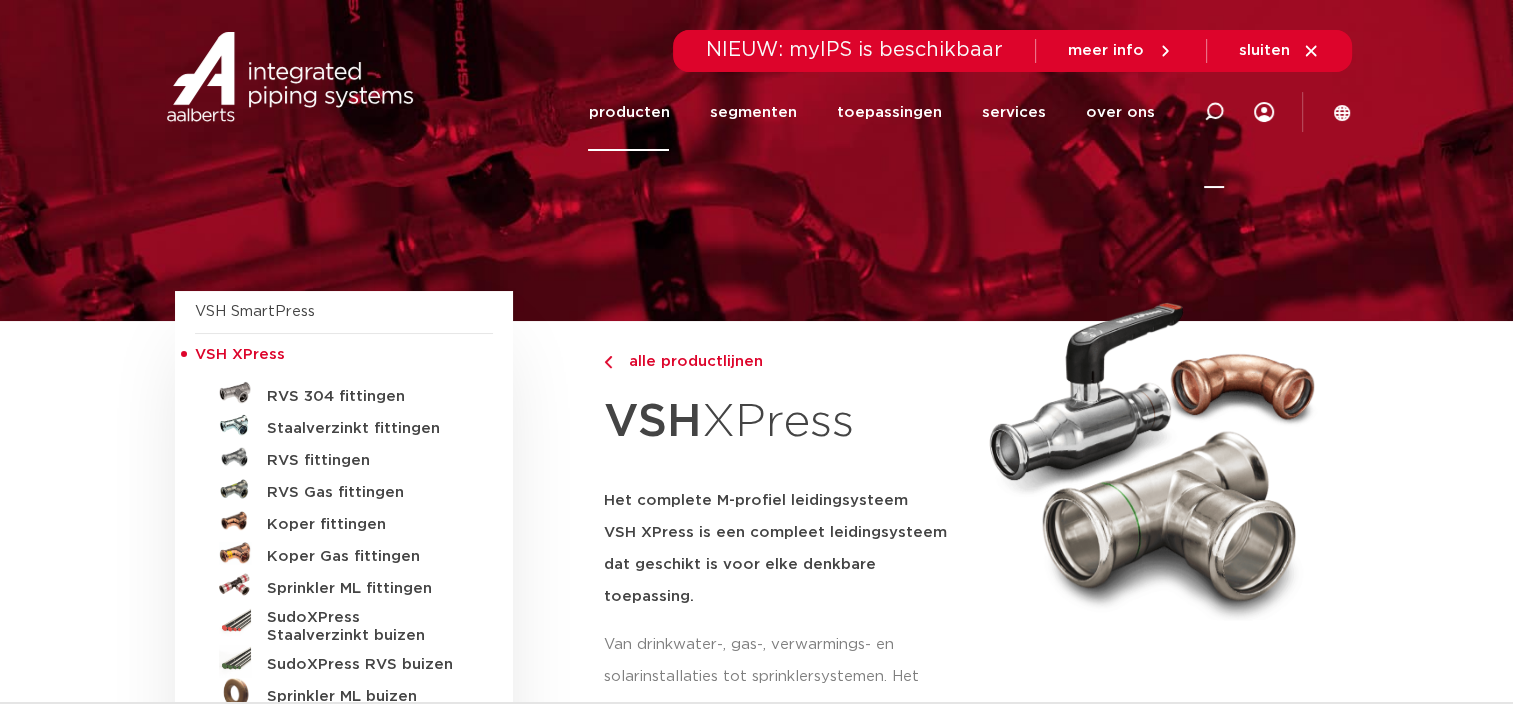 click 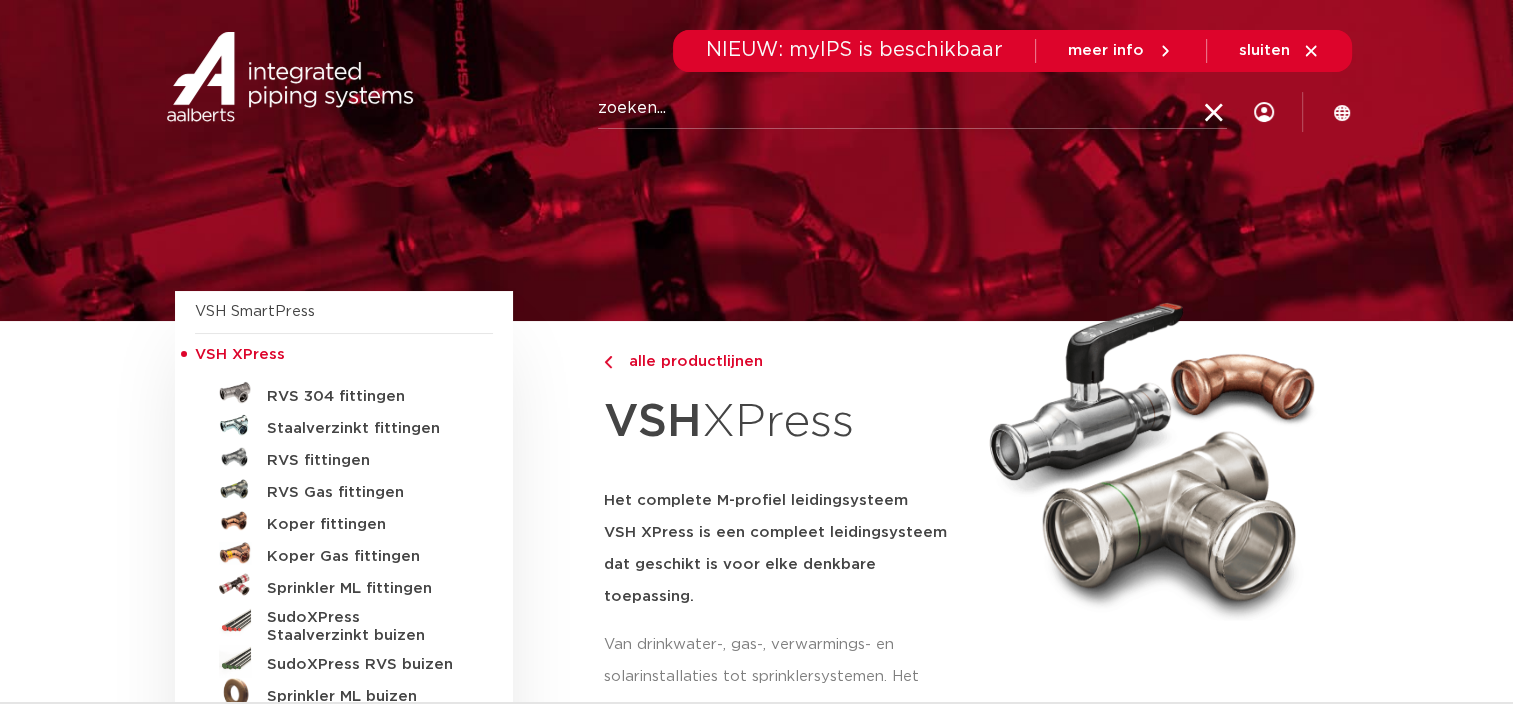 click on "Zoeken" at bounding box center [912, 109] 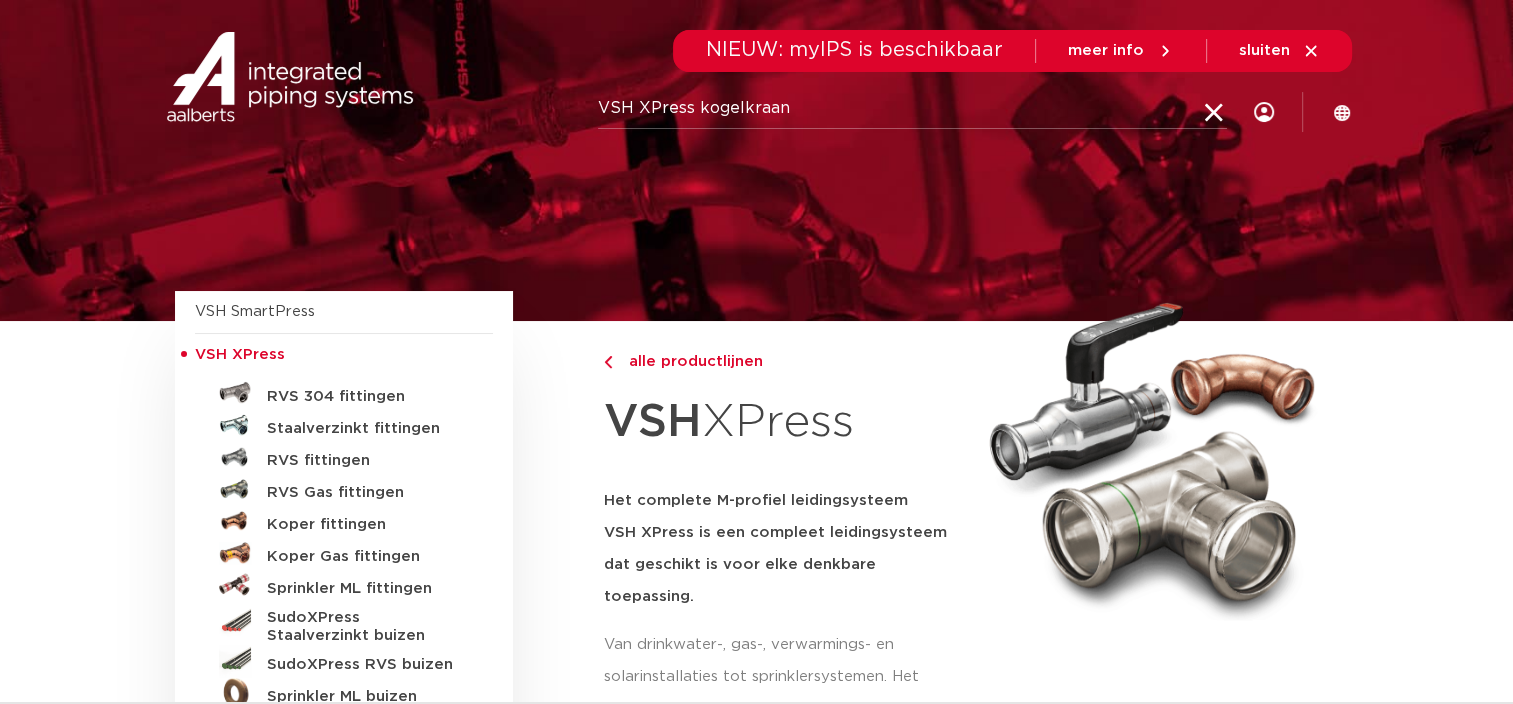 type on "VSH XPress kogelkraan" 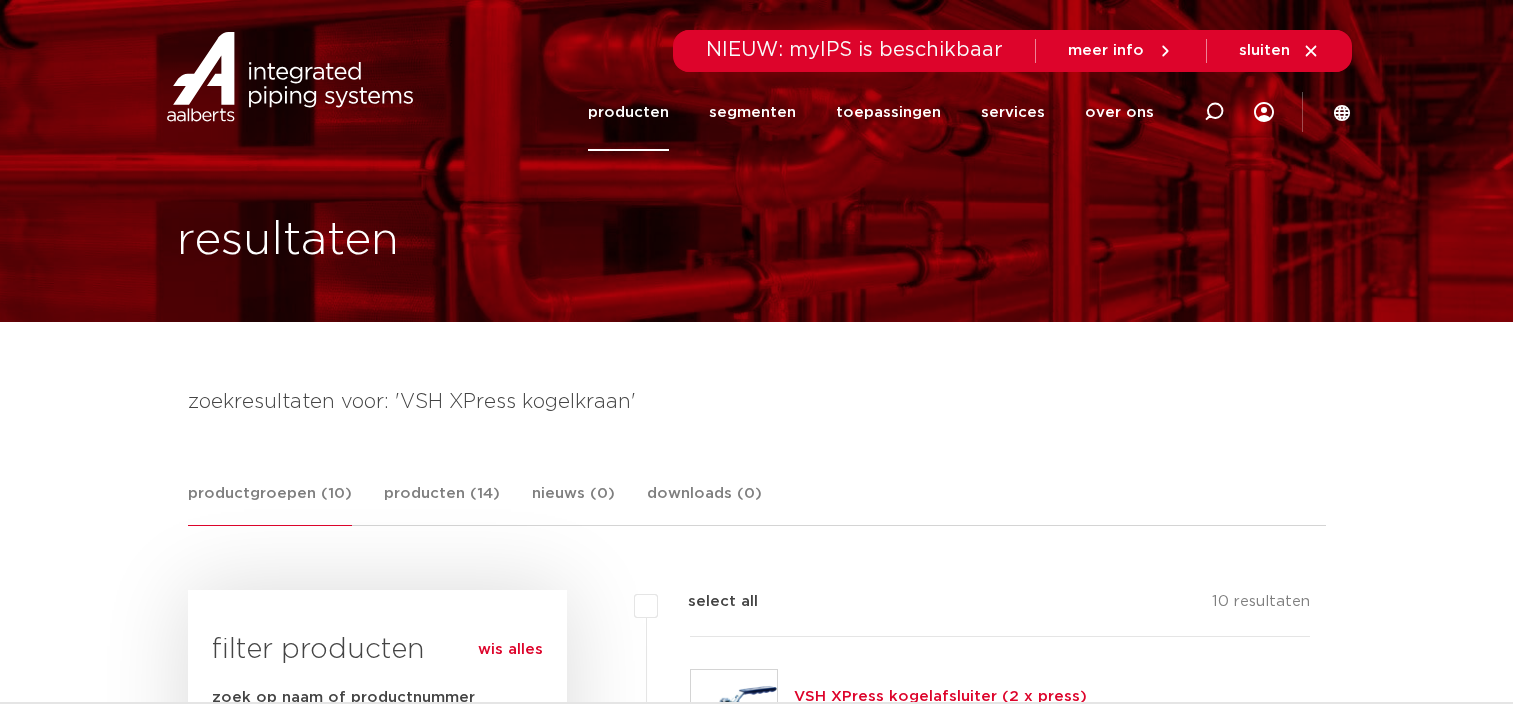scroll, scrollTop: 0, scrollLeft: 0, axis: both 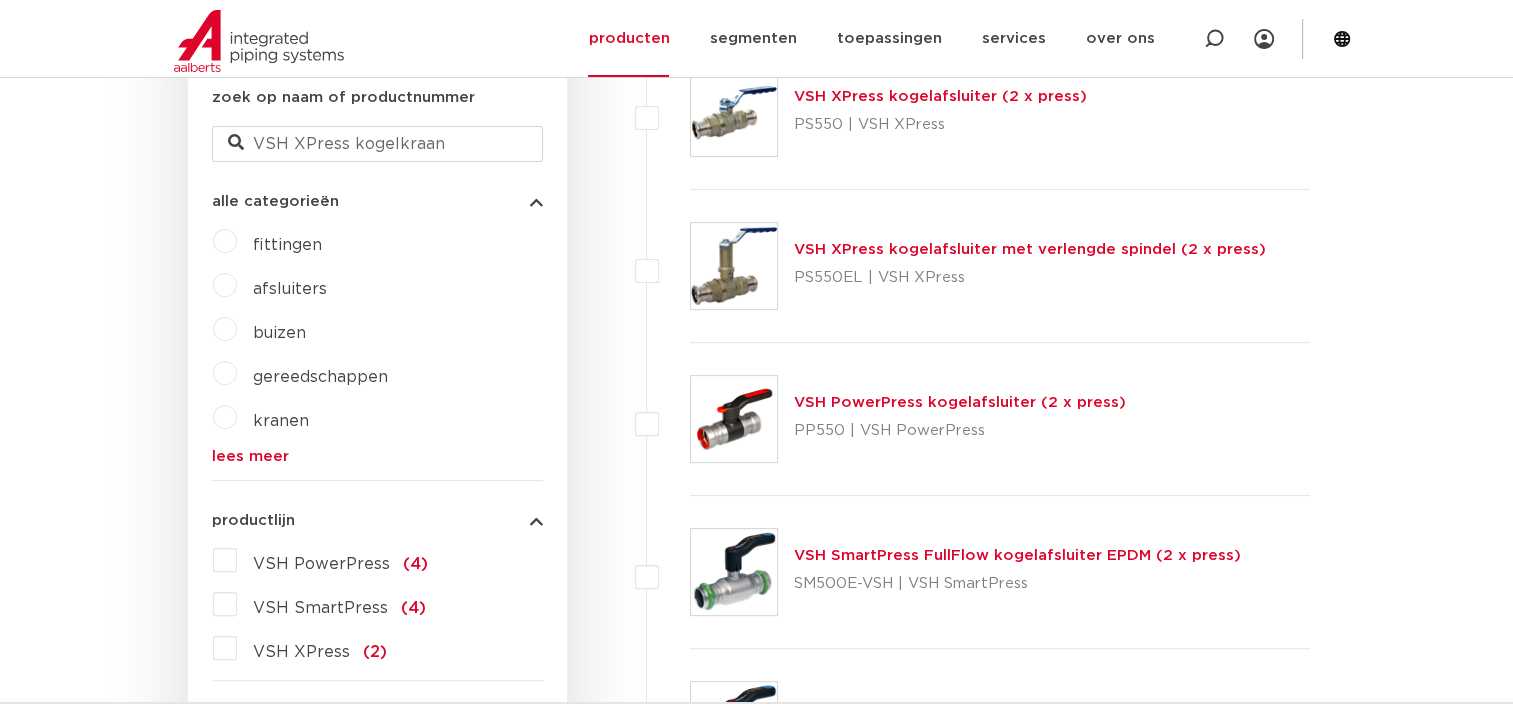 click on "afsluiters" at bounding box center [282, 285] 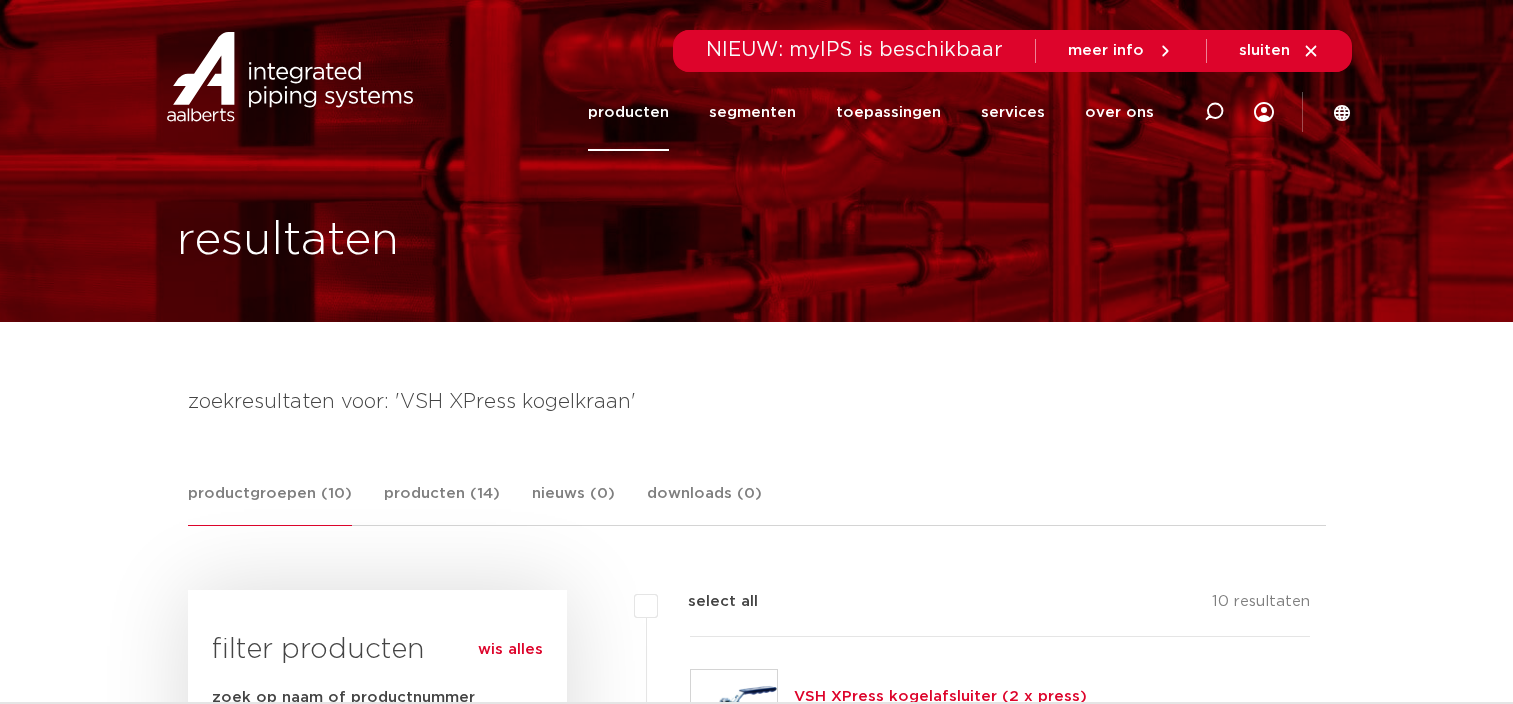 scroll, scrollTop: 0, scrollLeft: 0, axis: both 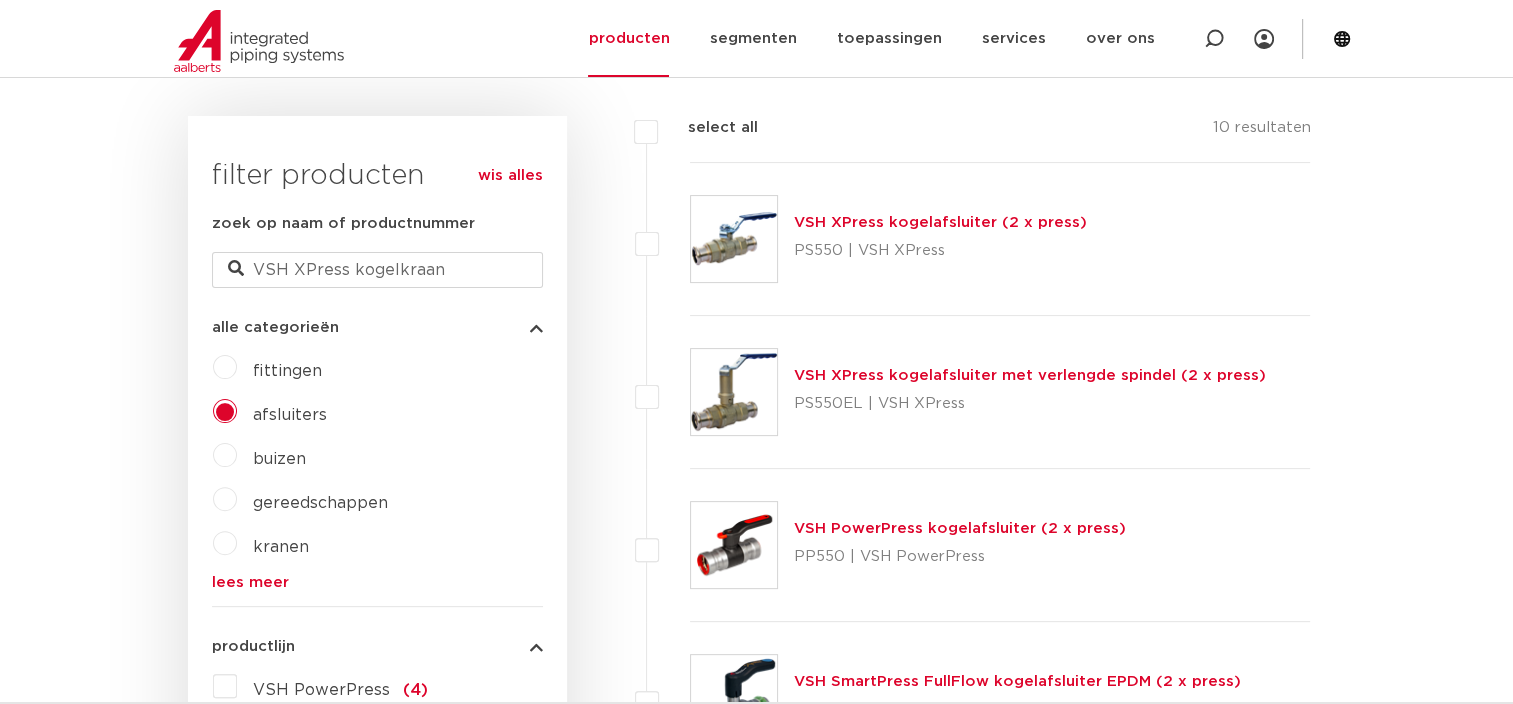 click on "VSH XPress kogelafsluiter (2 x press)" at bounding box center [940, 222] 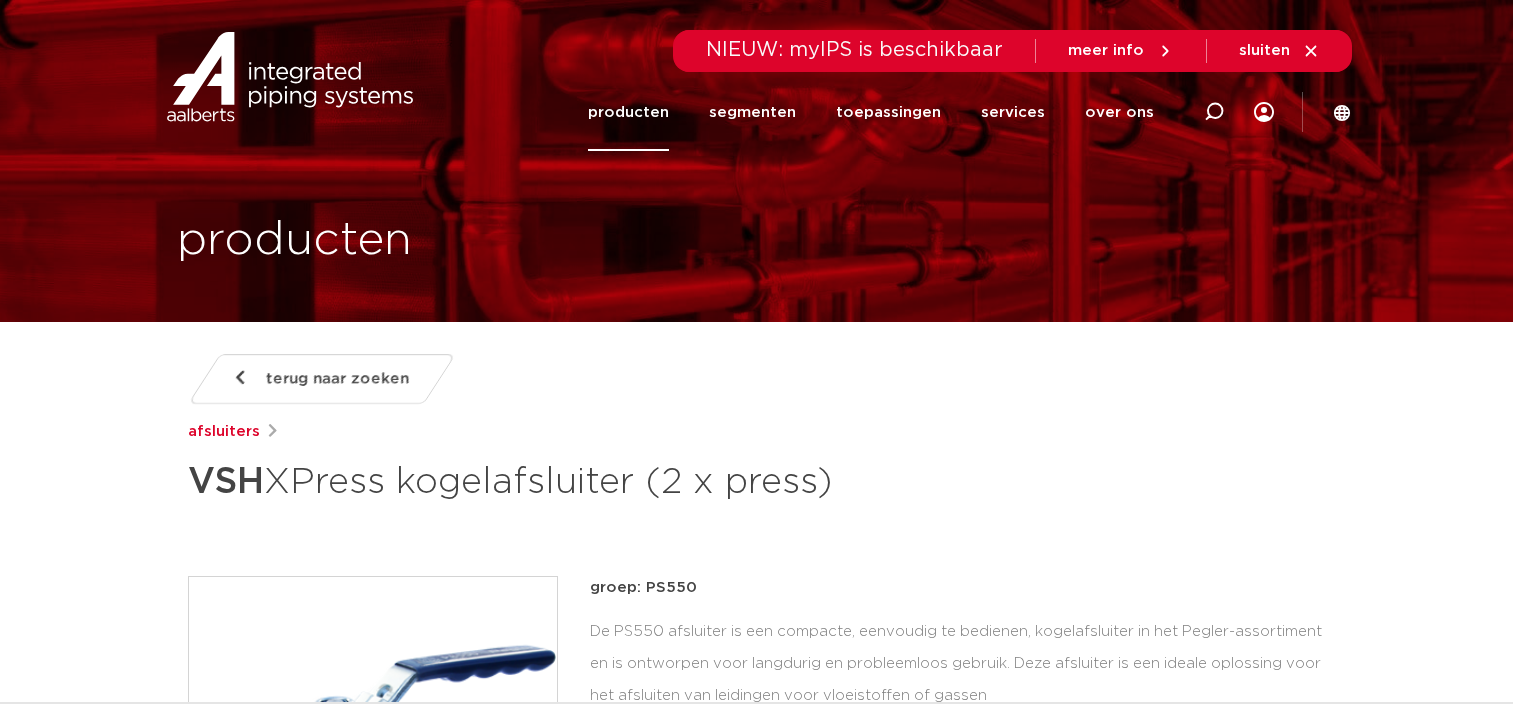 scroll, scrollTop: 0, scrollLeft: 0, axis: both 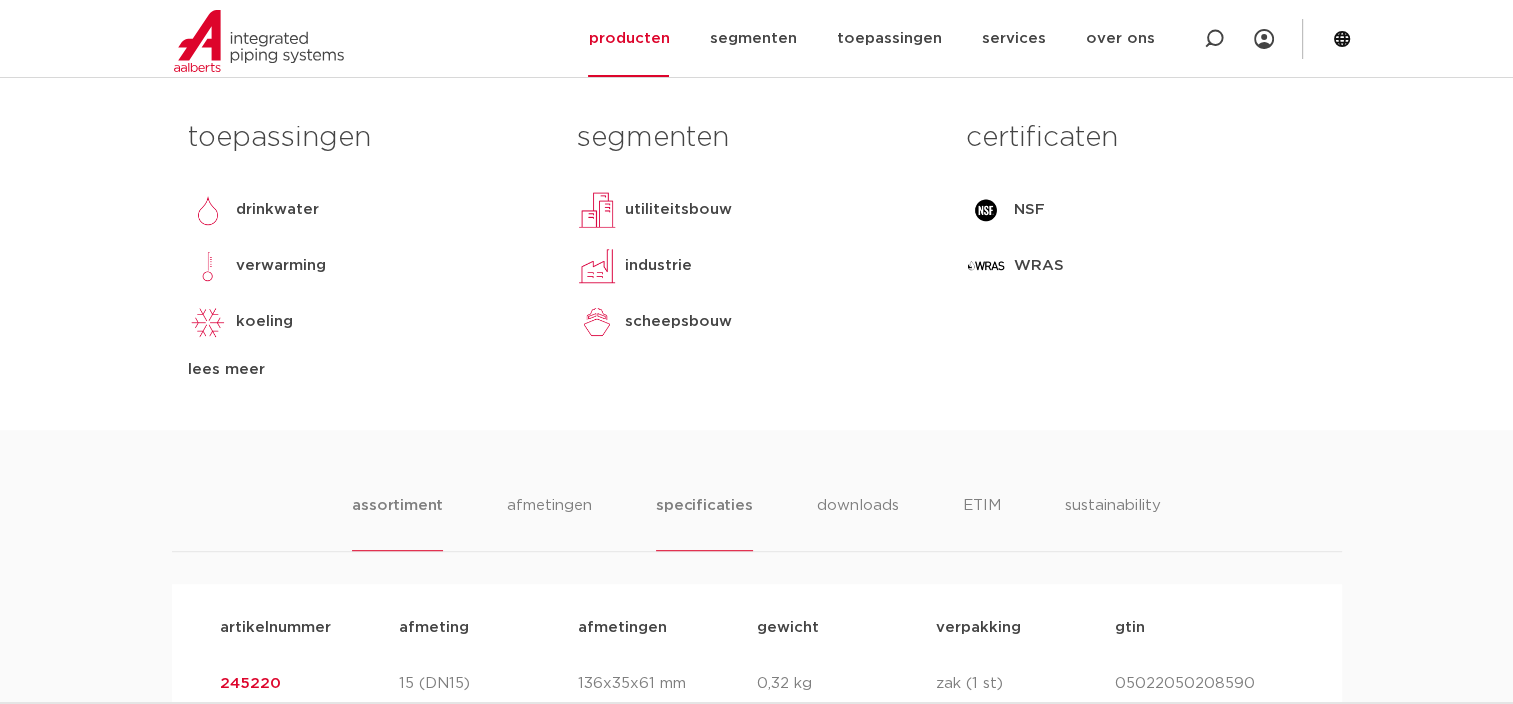 click on "specificaties" at bounding box center [704, 522] 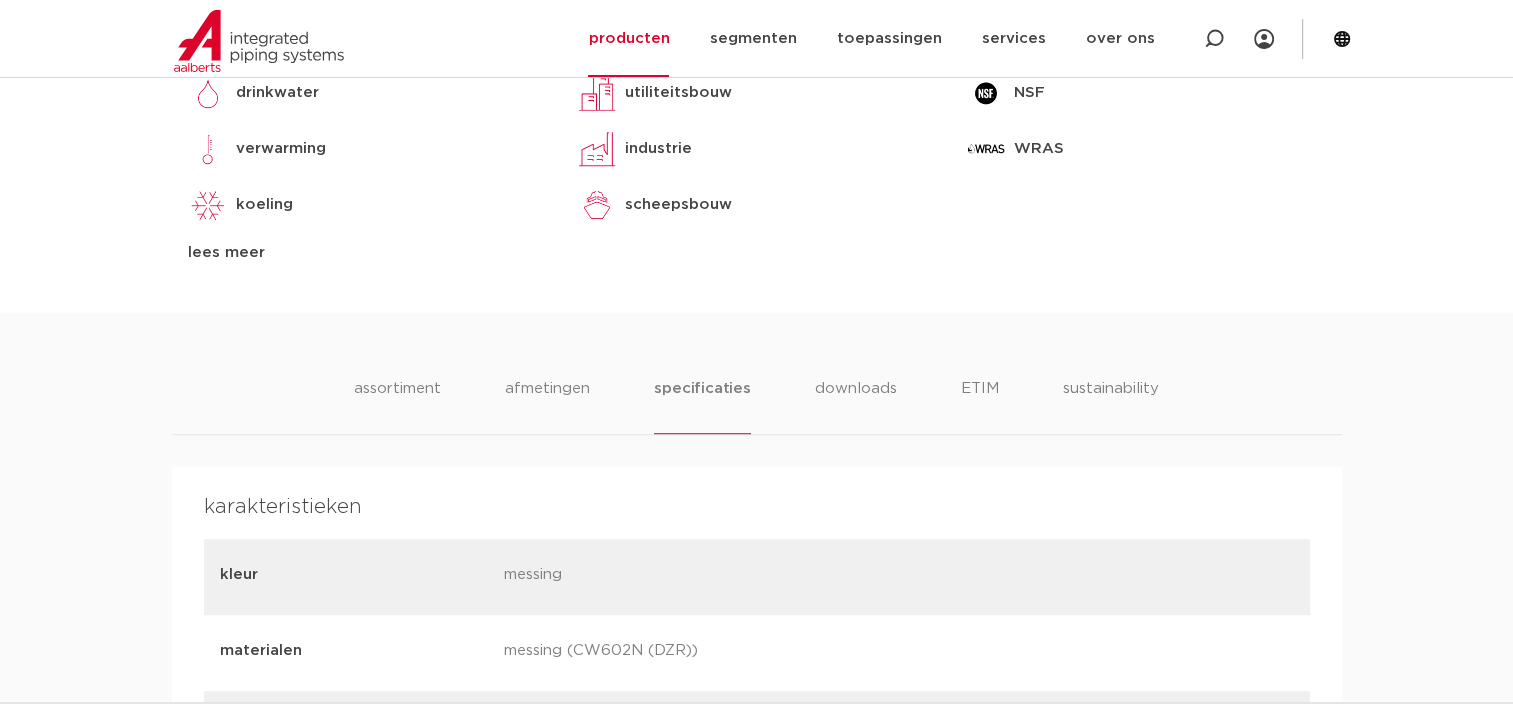 scroll, scrollTop: 1000, scrollLeft: 0, axis: vertical 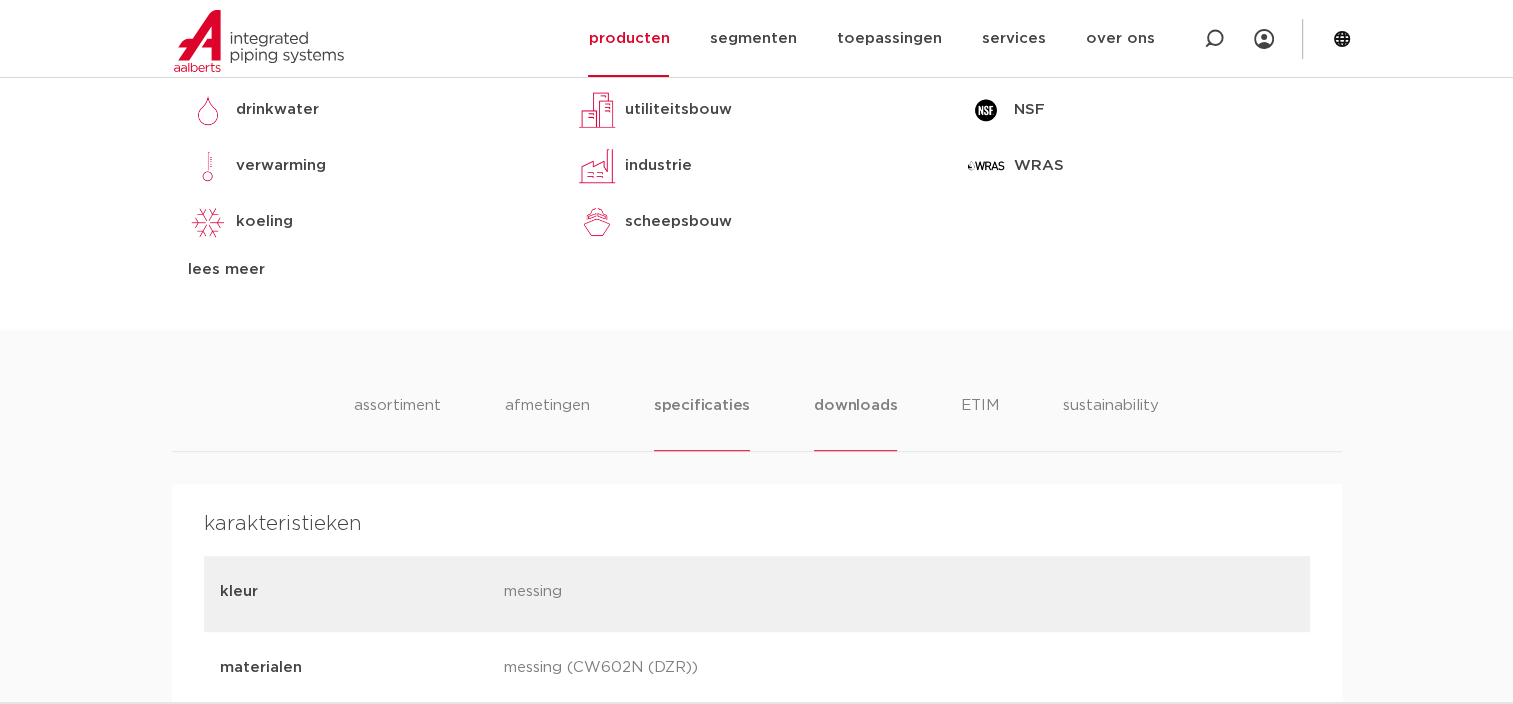 click on "downloads" at bounding box center [855, 422] 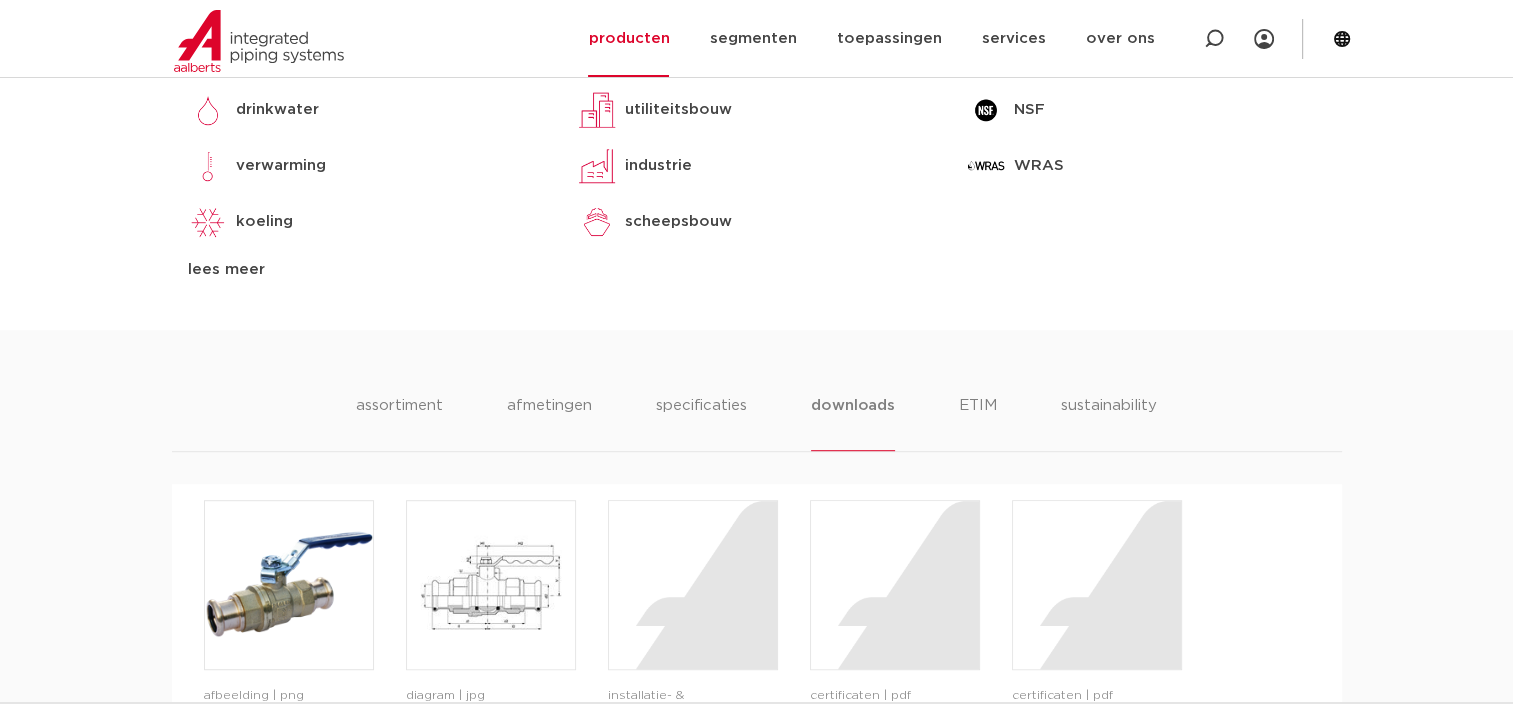 scroll, scrollTop: 1000, scrollLeft: 0, axis: vertical 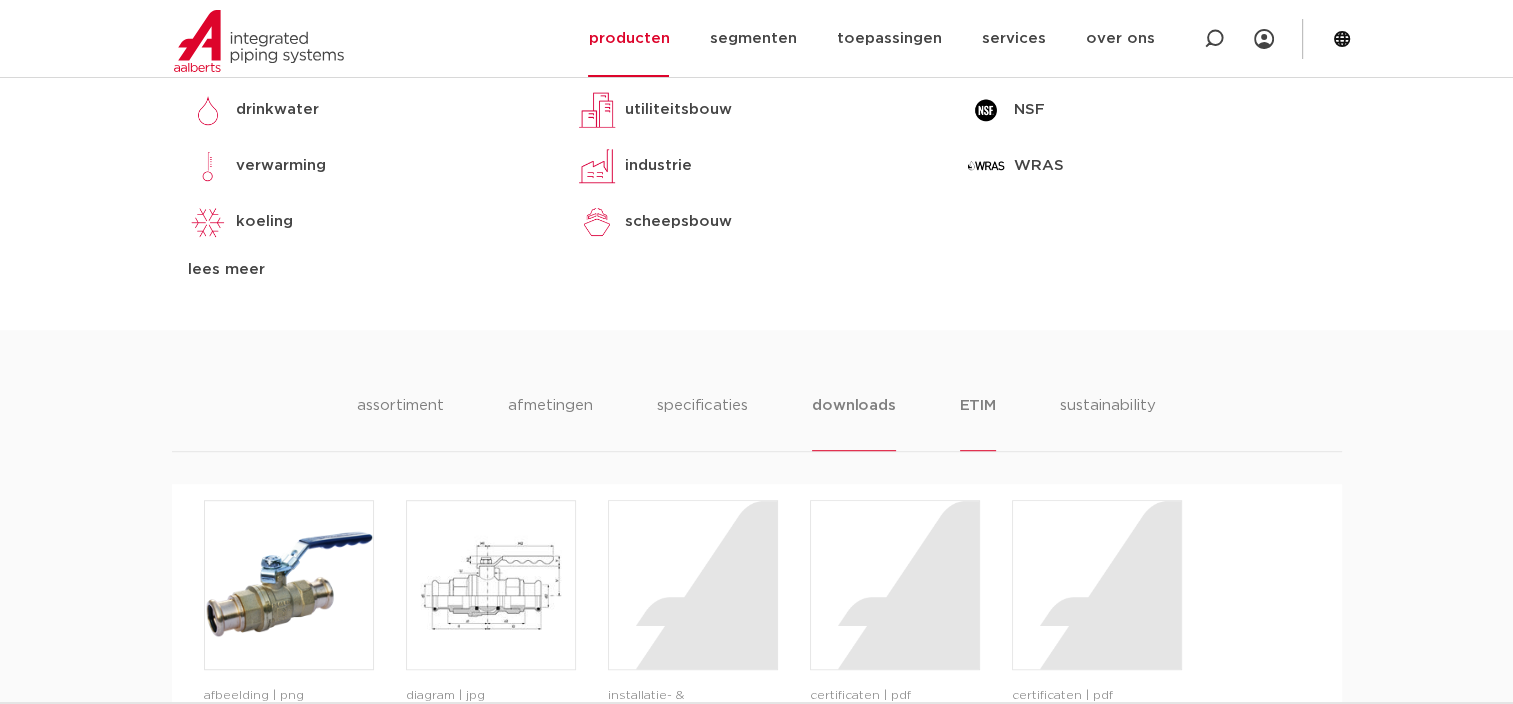 click on "ETIM" at bounding box center (978, 422) 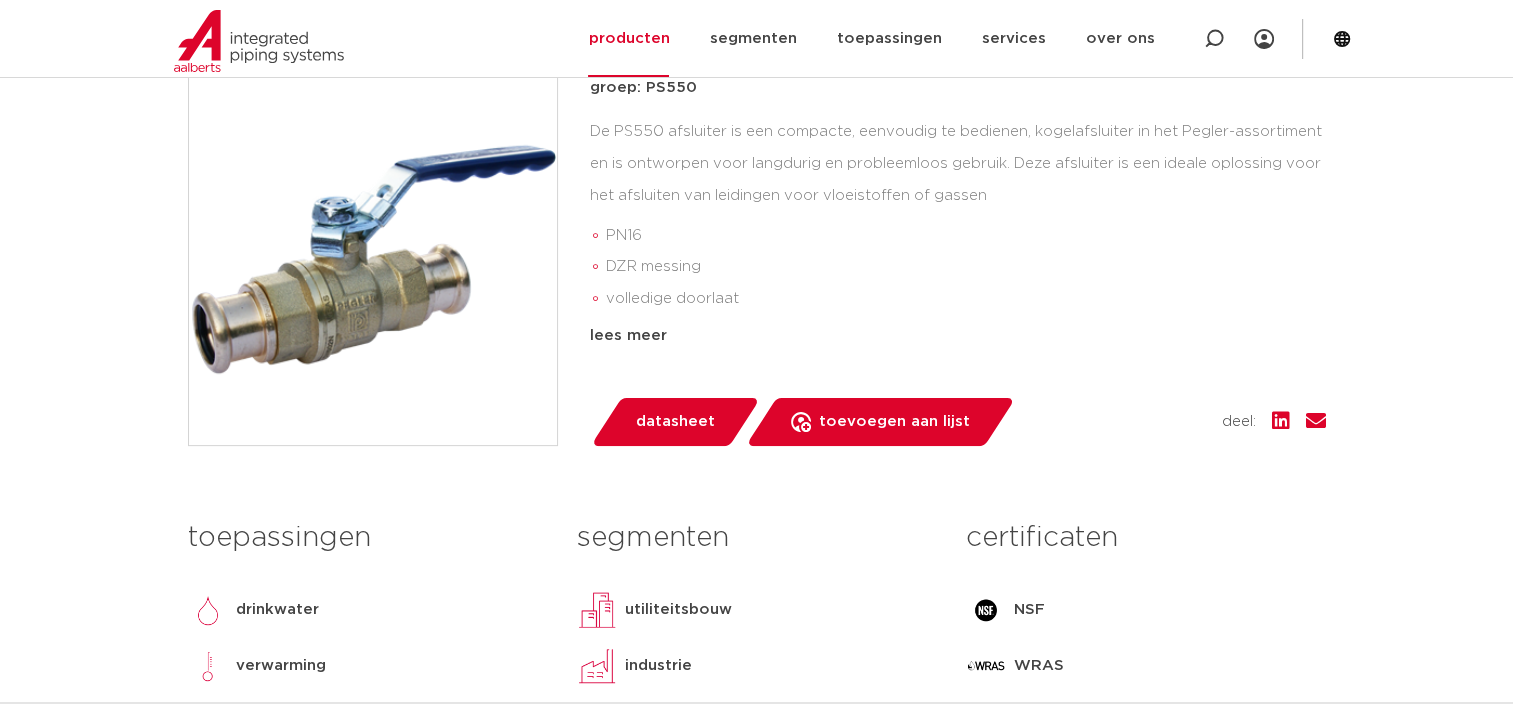 scroll, scrollTop: 100, scrollLeft: 0, axis: vertical 